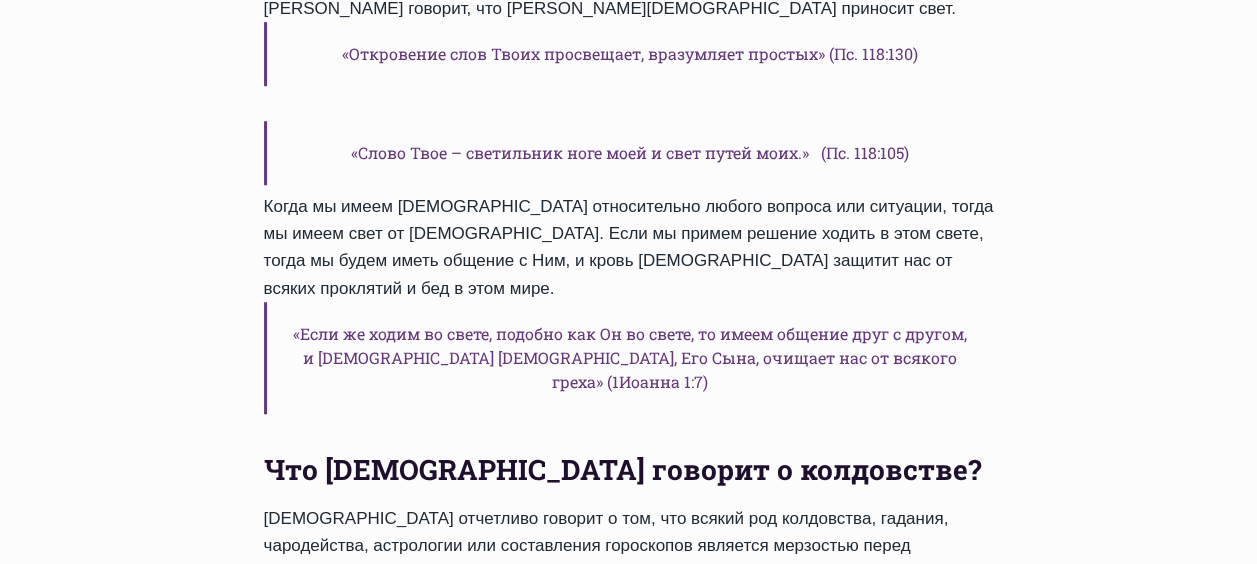 scroll, scrollTop: 1000, scrollLeft: 0, axis: vertical 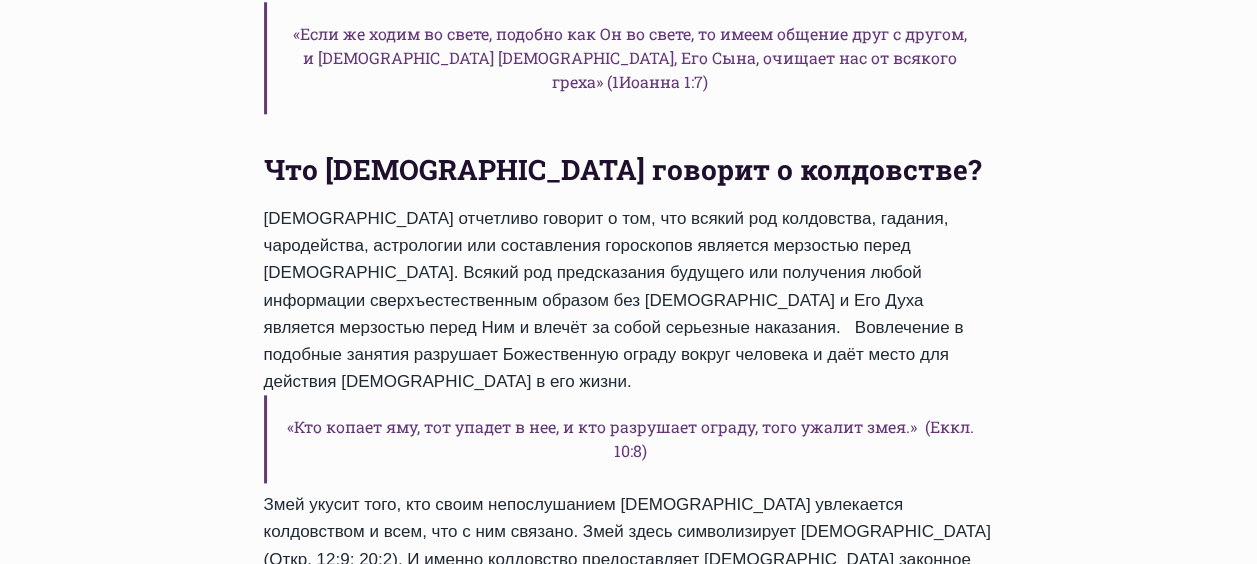 click on "2" at bounding box center [487, 635] 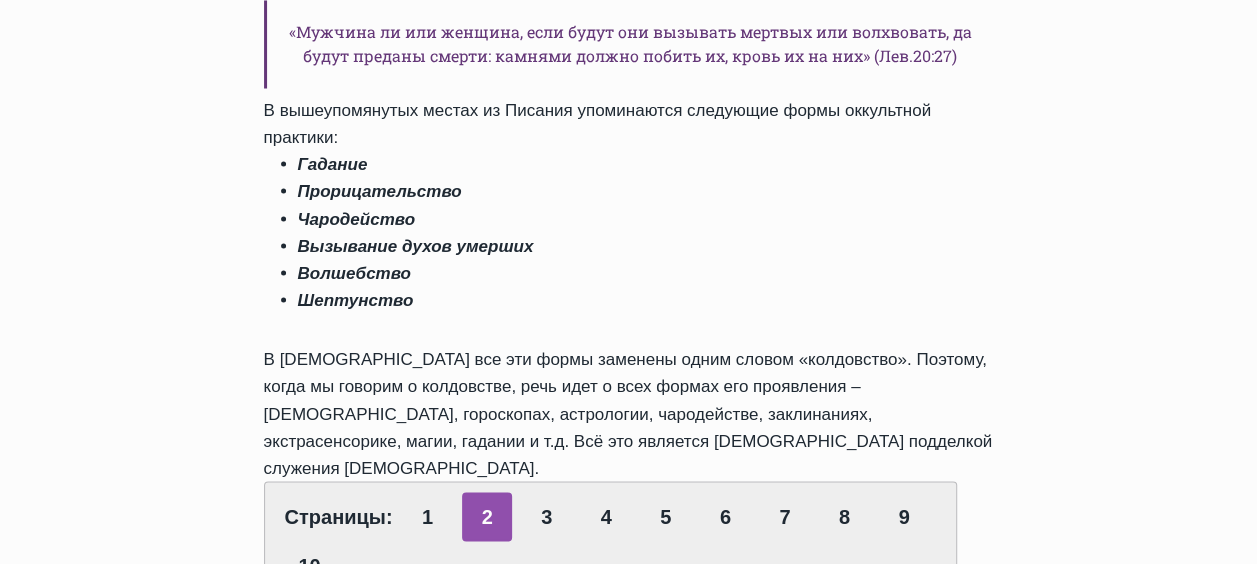 scroll, scrollTop: 1800, scrollLeft: 0, axis: vertical 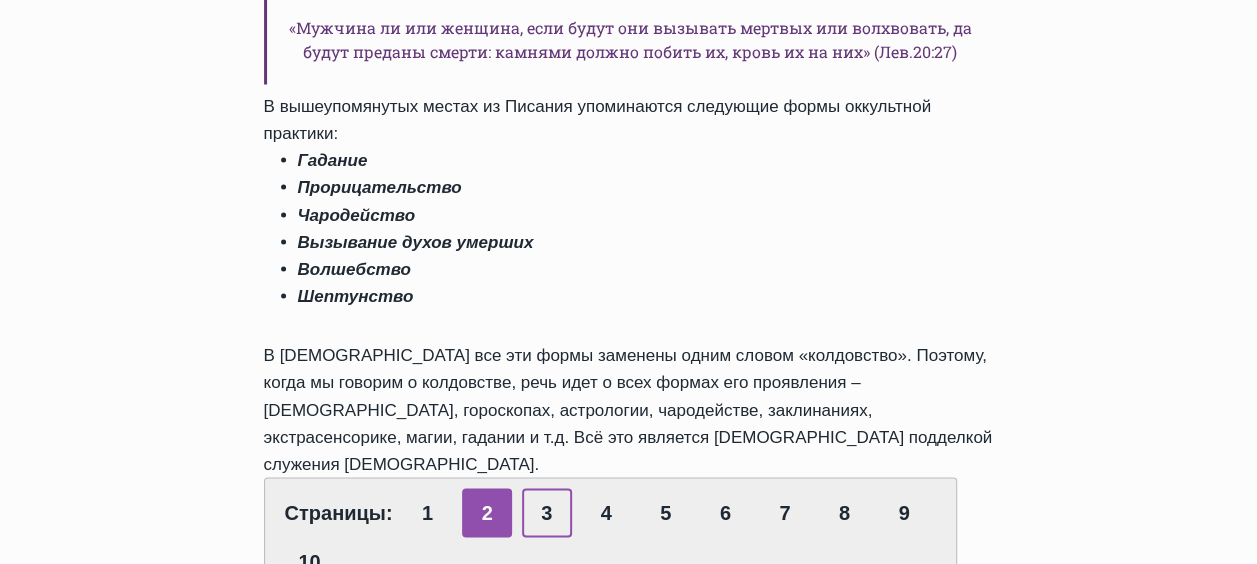 click on "3" at bounding box center (547, 512) 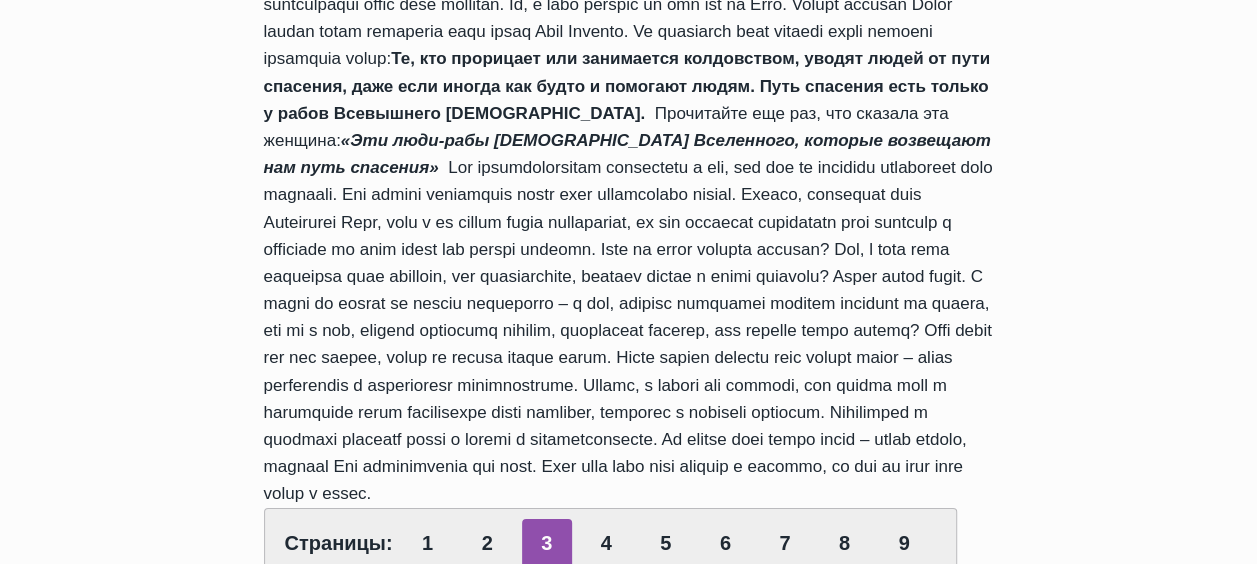scroll, scrollTop: 3800, scrollLeft: 0, axis: vertical 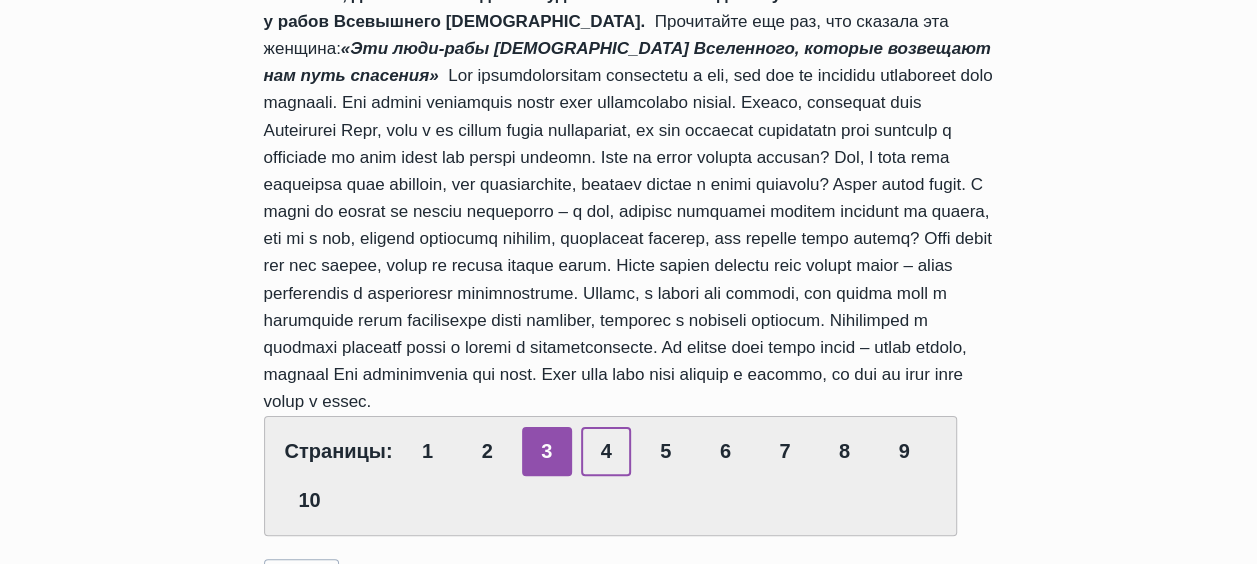 click on "4" at bounding box center [606, 451] 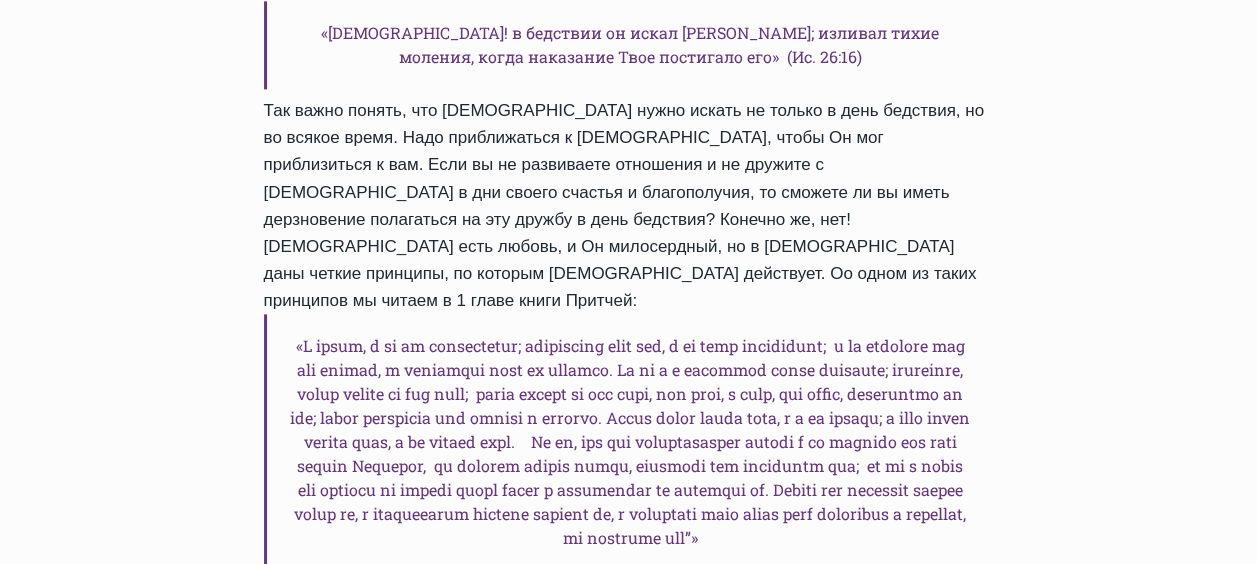 scroll, scrollTop: 1400, scrollLeft: 0, axis: vertical 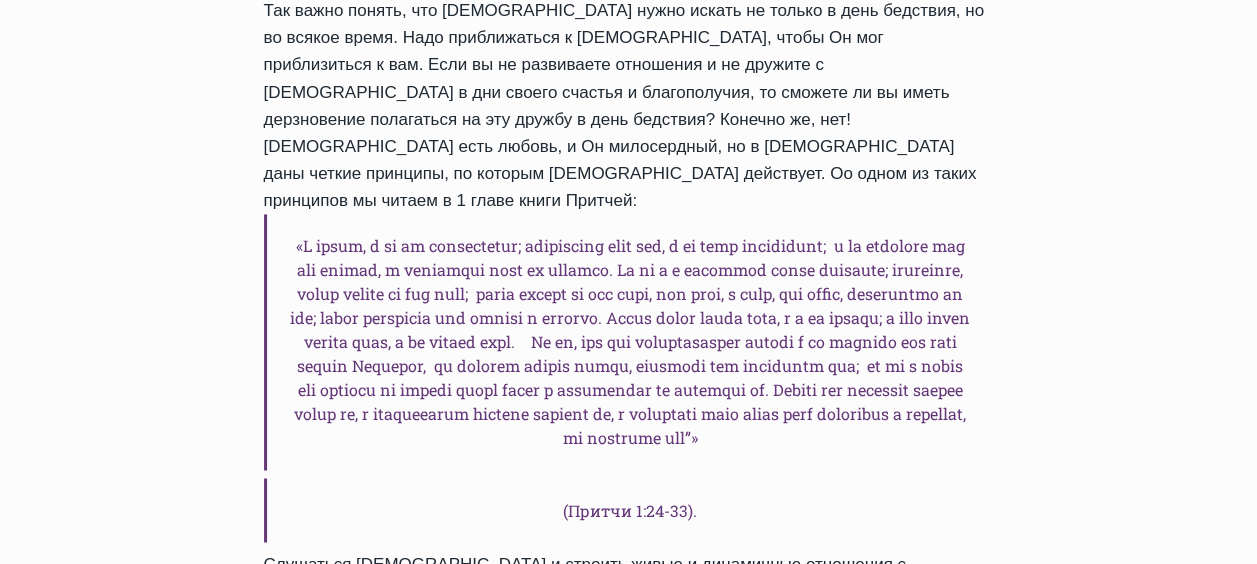 click on "5" at bounding box center (666, 694) 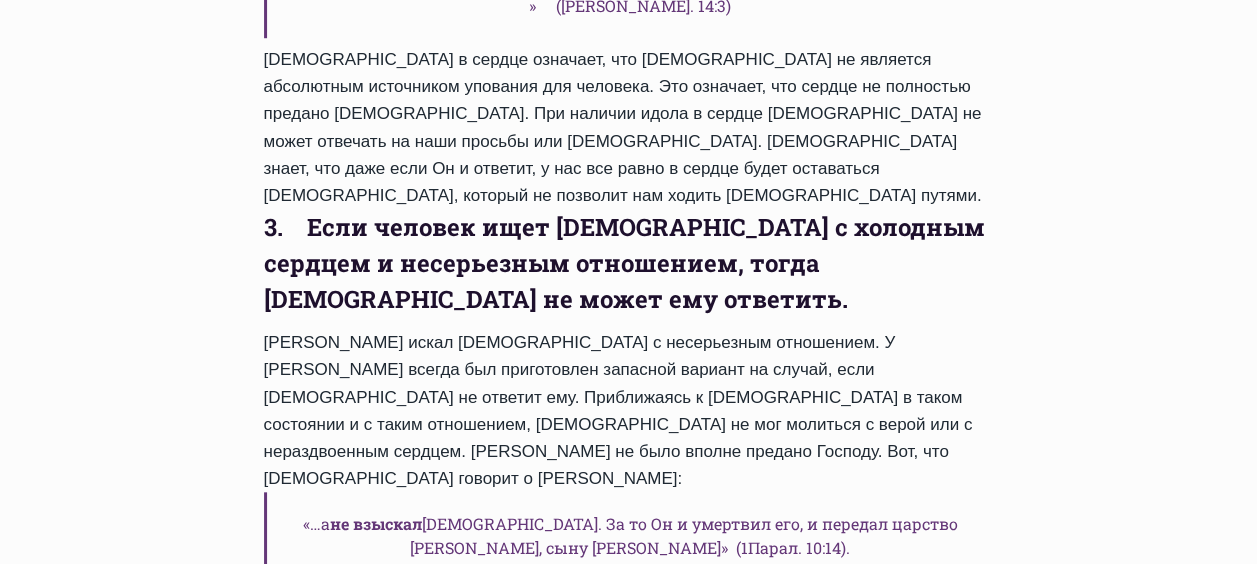 scroll, scrollTop: 800, scrollLeft: 0, axis: vertical 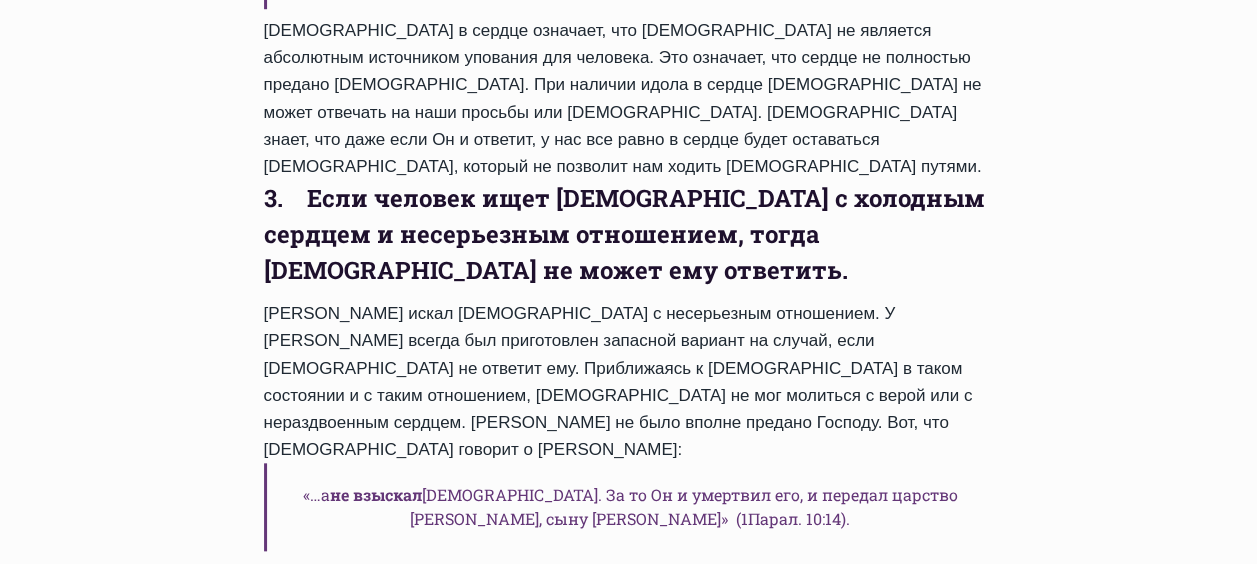 click on "6" at bounding box center [725, 676] 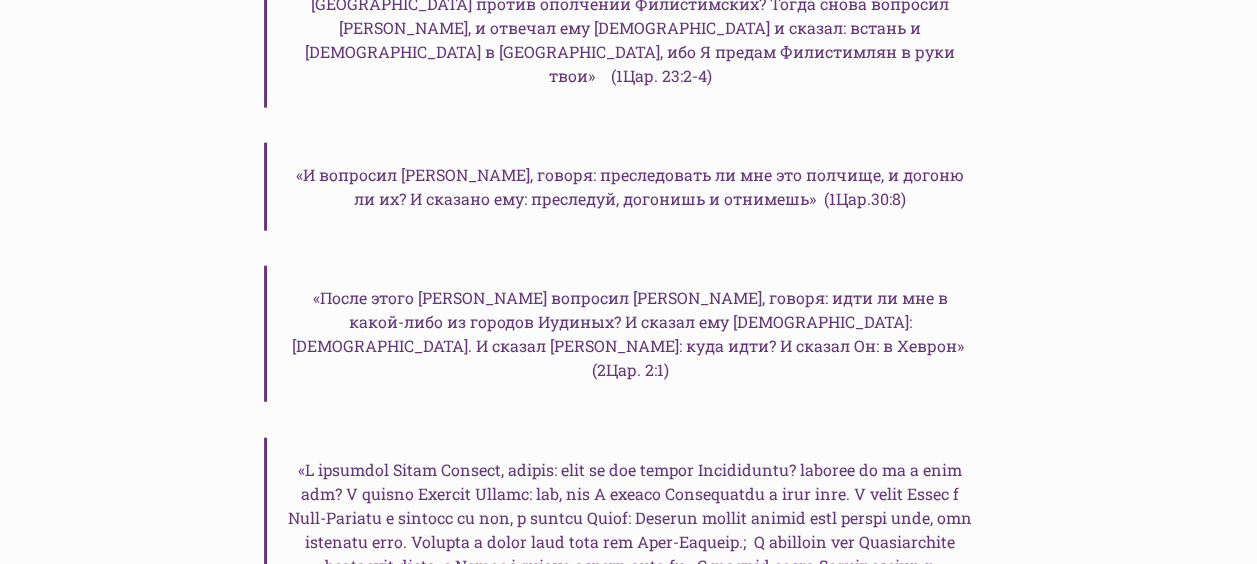 scroll, scrollTop: 2400, scrollLeft: 0, axis: vertical 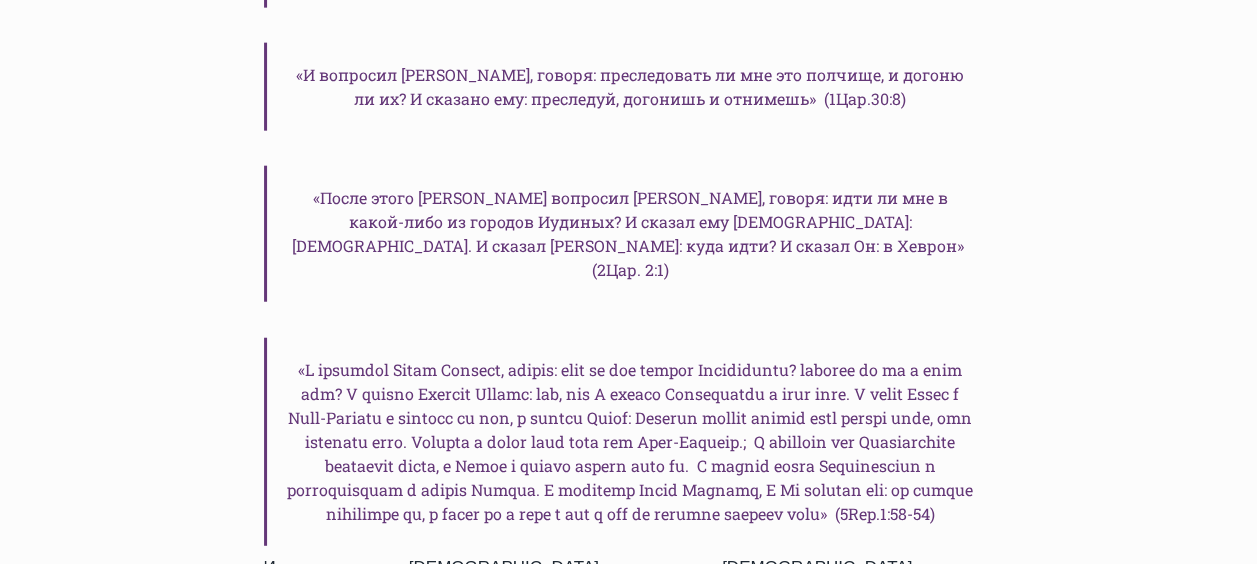 click on "7" at bounding box center [785, 724] 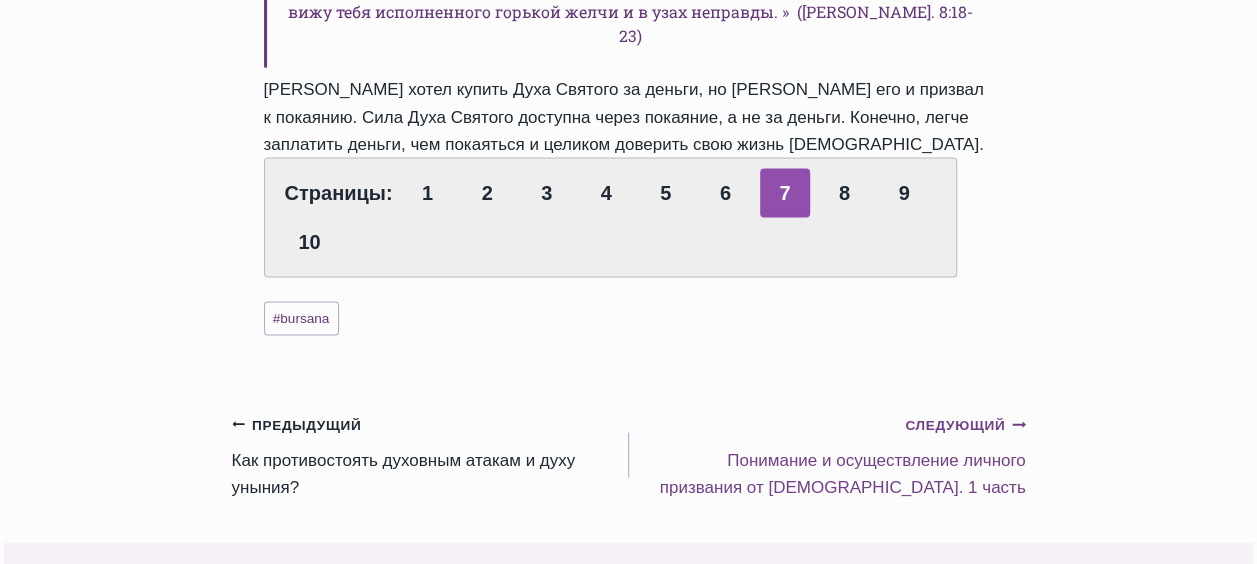 scroll, scrollTop: 1600, scrollLeft: 0, axis: vertical 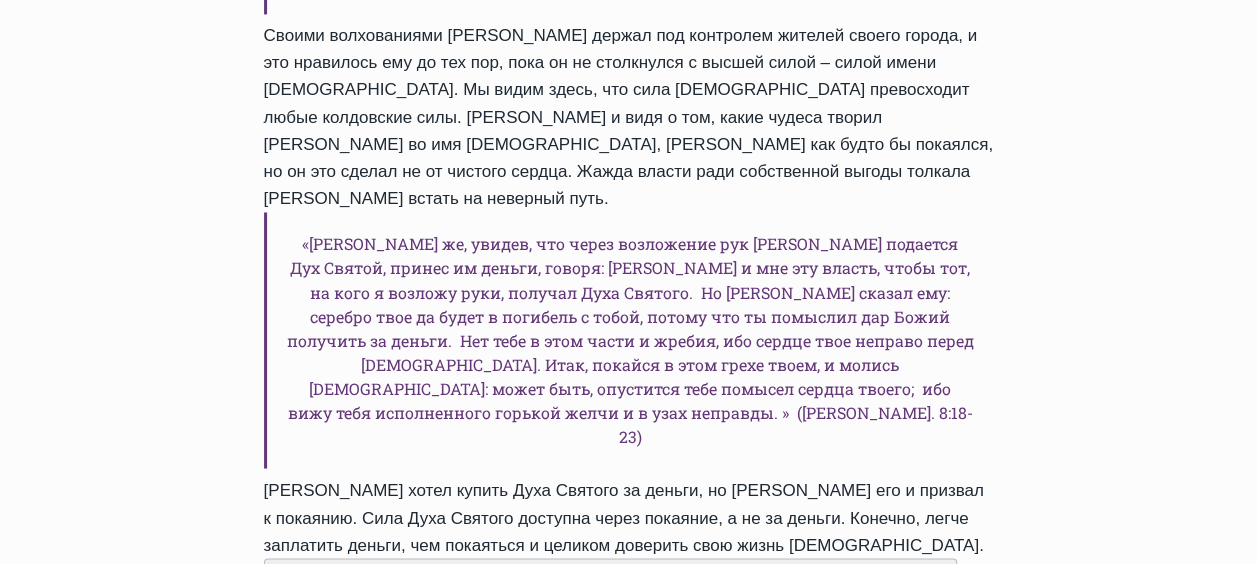click on "8" at bounding box center [844, 593] 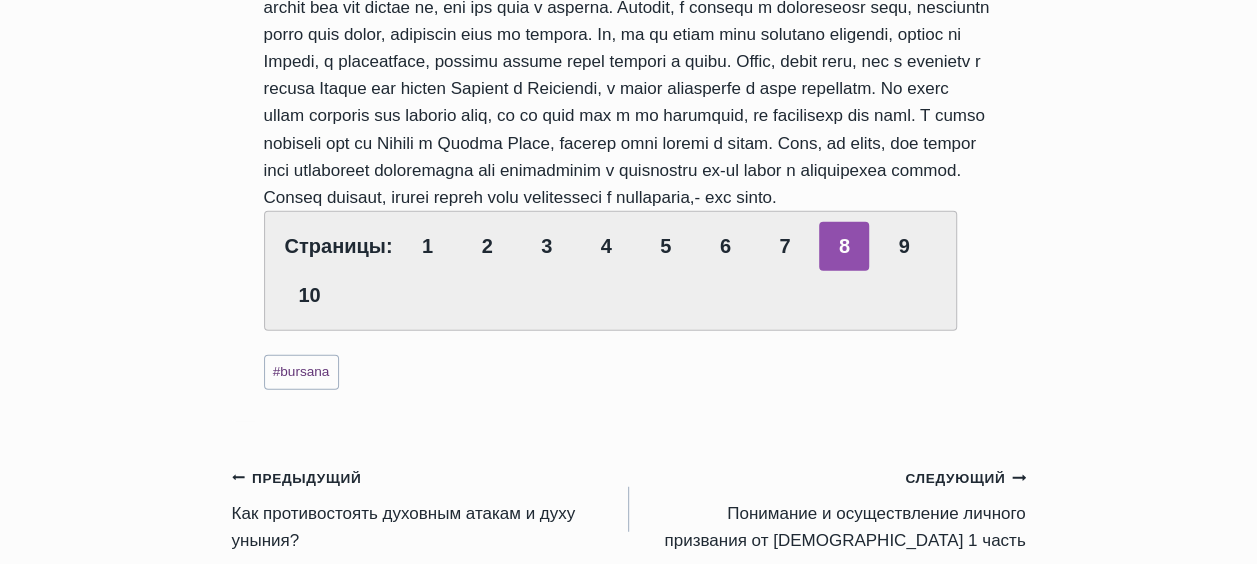 scroll, scrollTop: 2400, scrollLeft: 0, axis: vertical 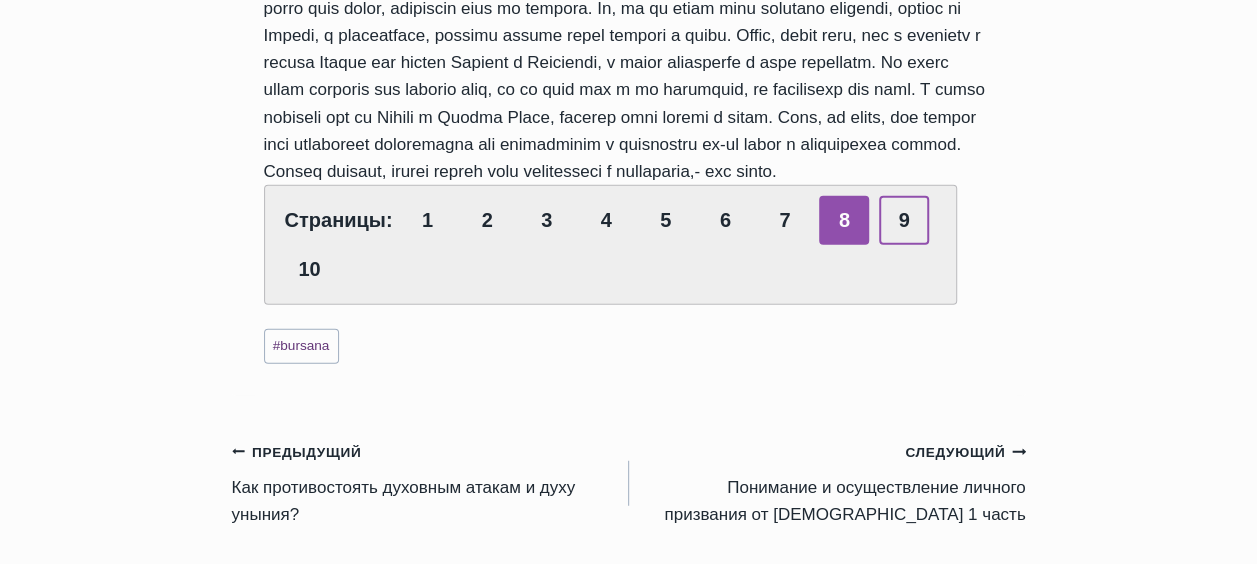 click on "9" at bounding box center [904, 220] 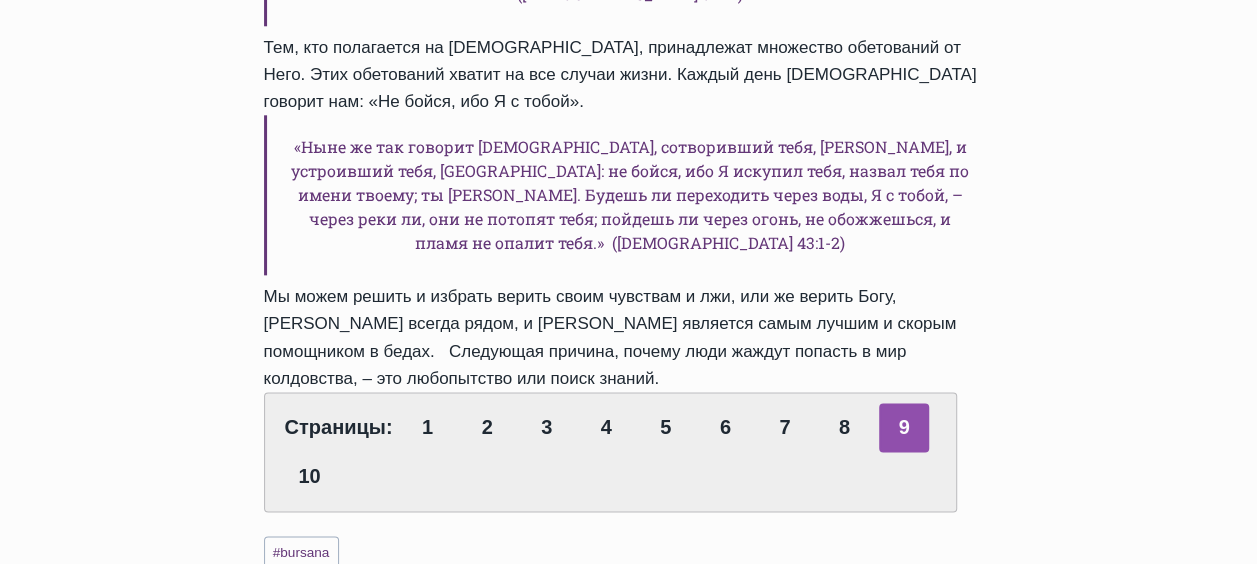 scroll, scrollTop: 1100, scrollLeft: 0, axis: vertical 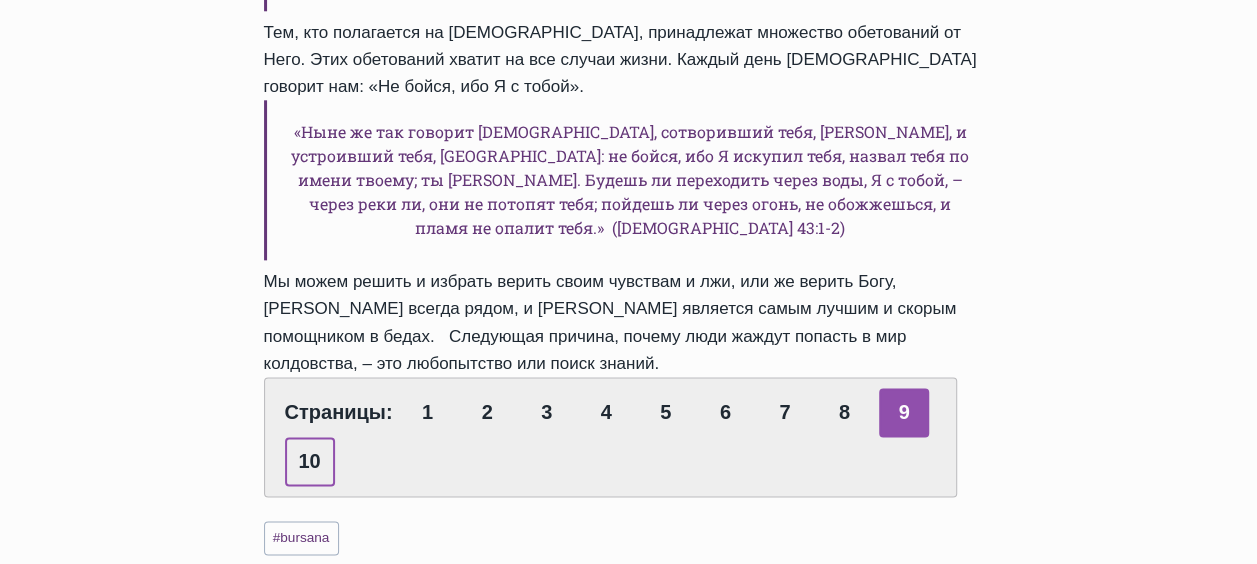 click on "10" at bounding box center [310, 461] 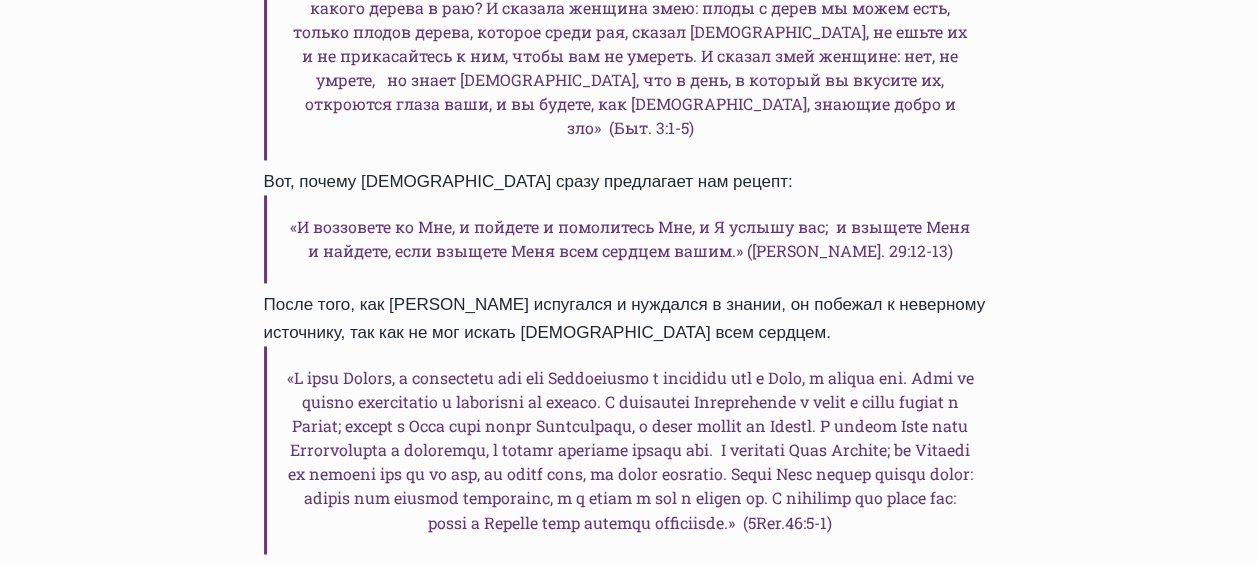 scroll, scrollTop: 1600, scrollLeft: 0, axis: vertical 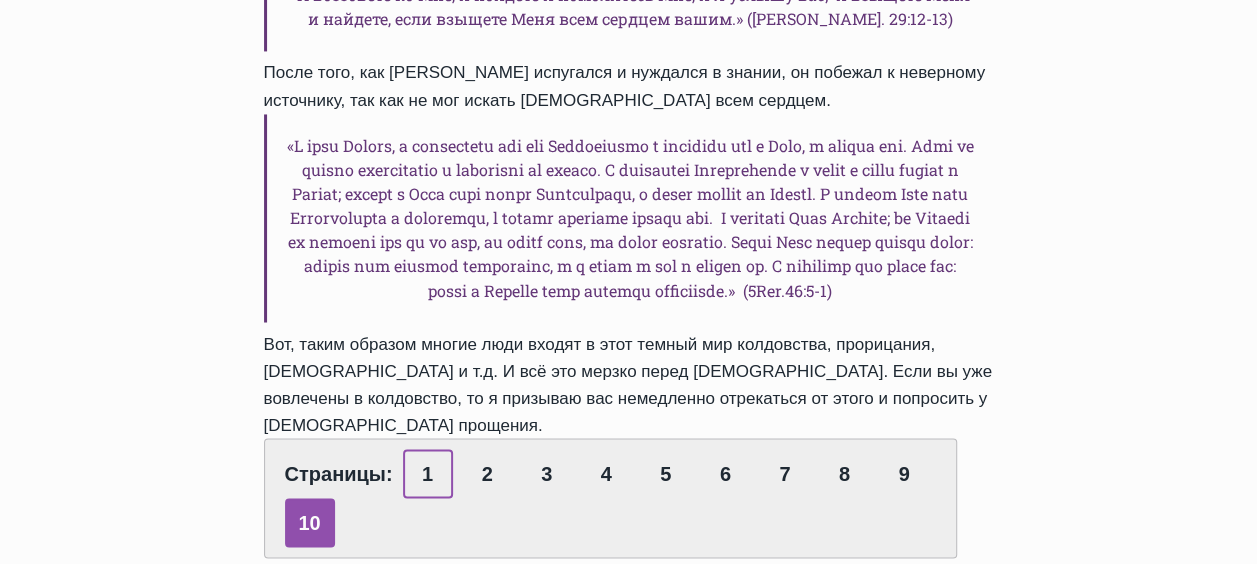 click on "1" at bounding box center (428, 473) 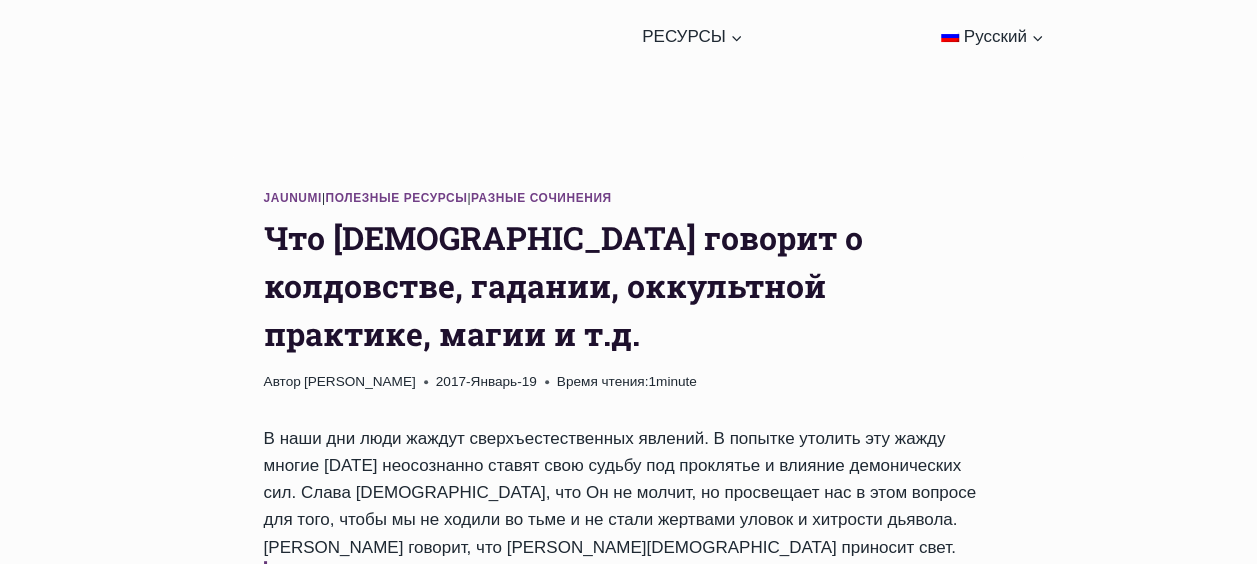 scroll, scrollTop: 200, scrollLeft: 0, axis: vertical 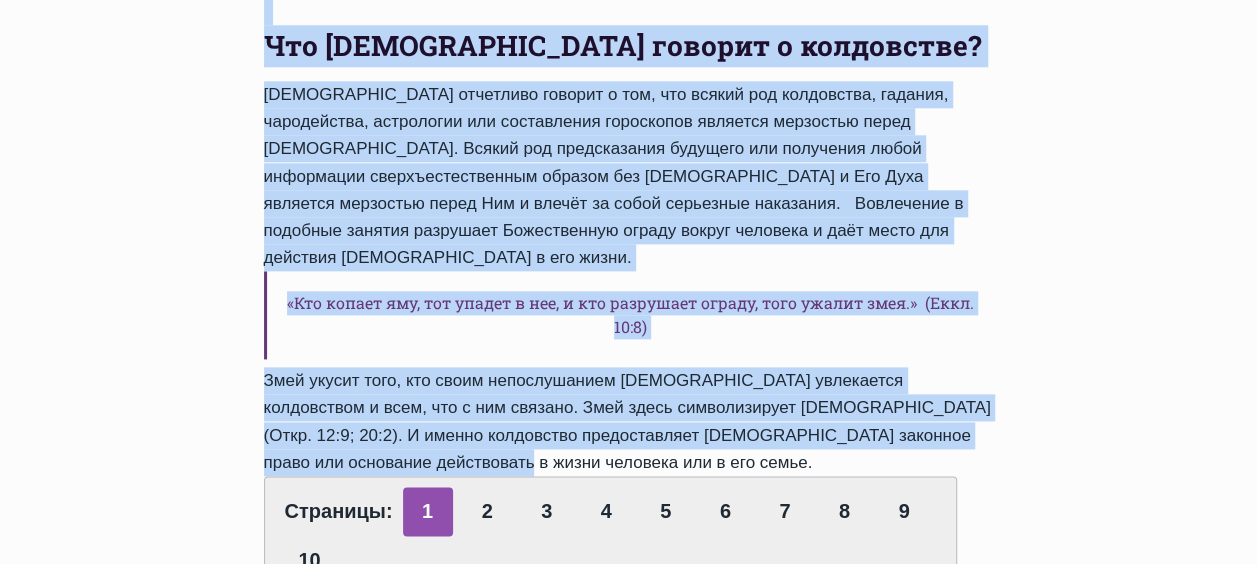 drag, startPoint x: 269, startPoint y: 110, endPoint x: 946, endPoint y: 244, distance: 690.13403 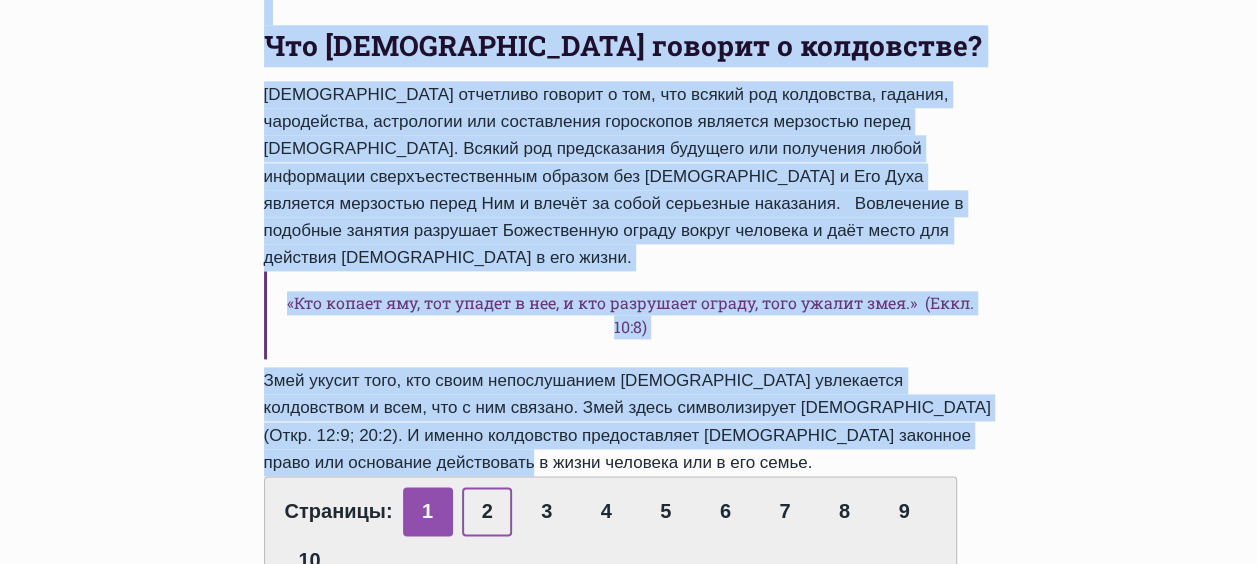 drag, startPoint x: 483, startPoint y: 299, endPoint x: 496, endPoint y: 312, distance: 18.384777 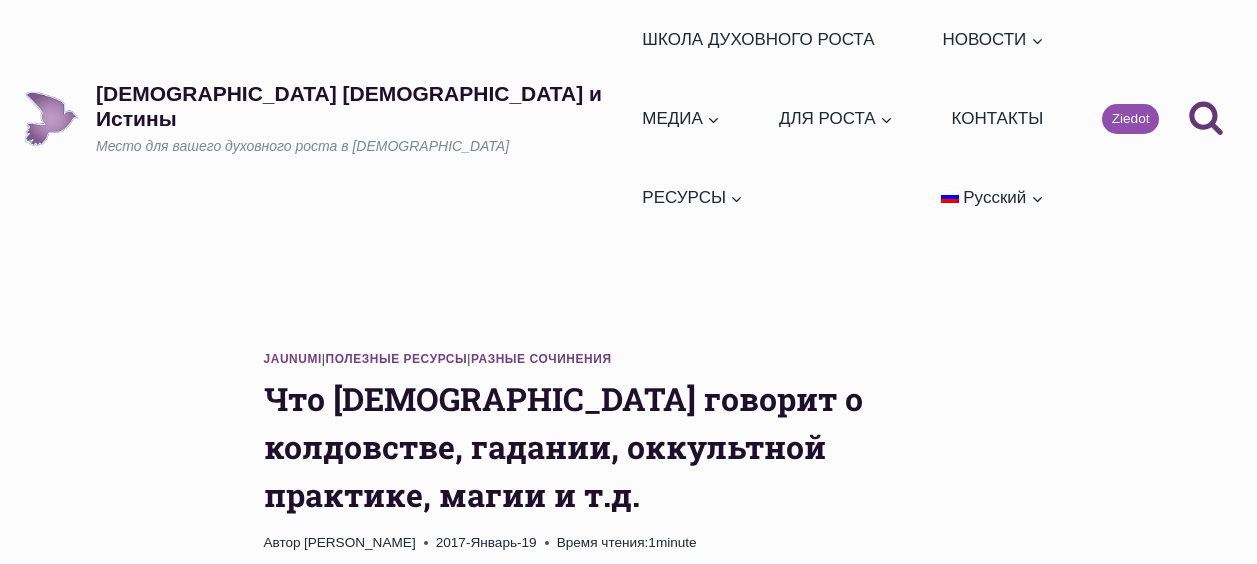 scroll, scrollTop: 0, scrollLeft: 0, axis: both 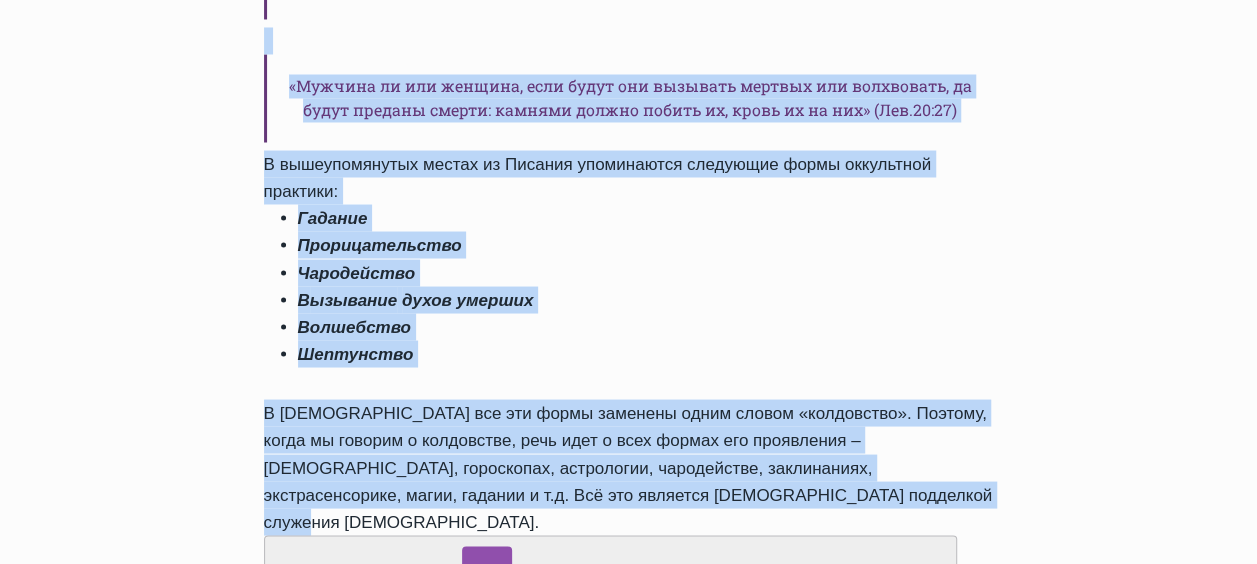 drag, startPoint x: 263, startPoint y: 186, endPoint x: 720, endPoint y: 338, distance: 481.615 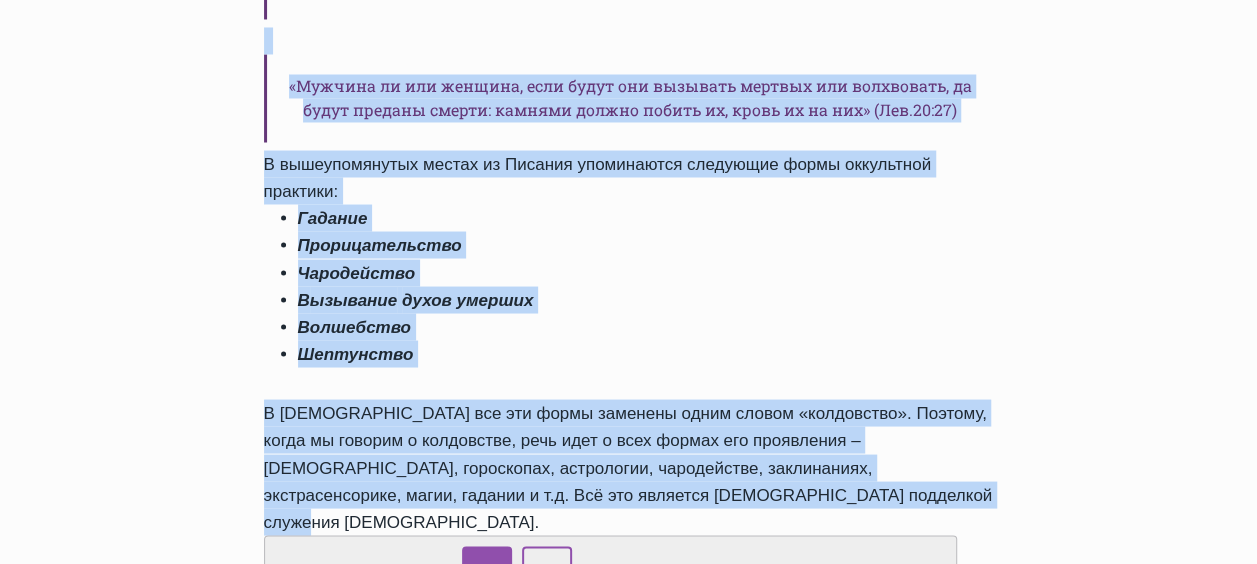 click on "3" at bounding box center [547, 570] 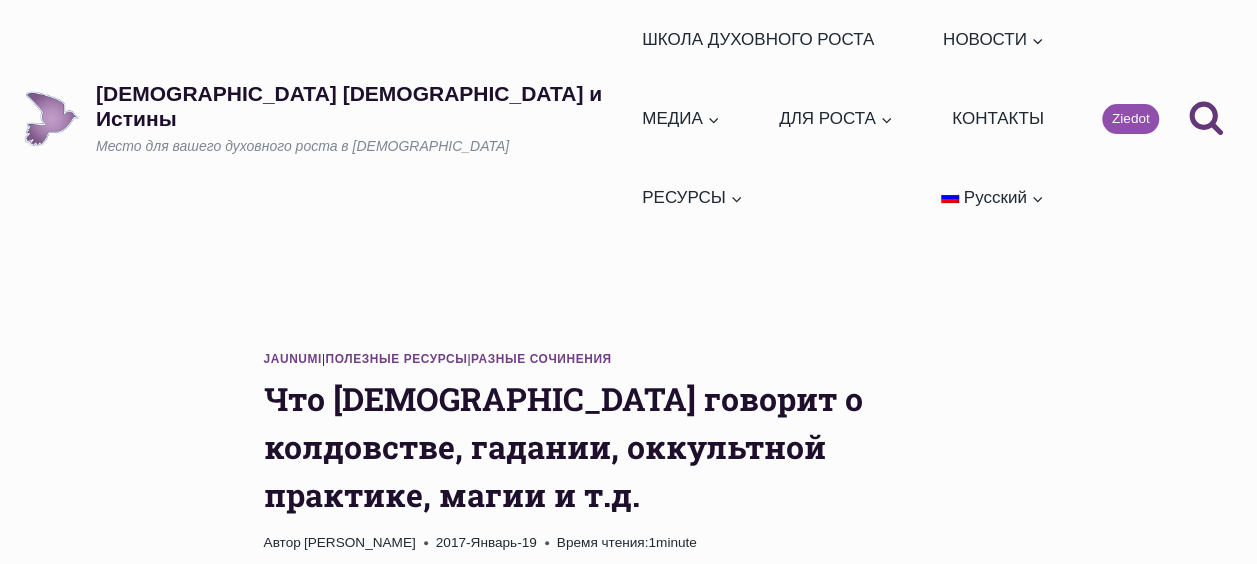 scroll, scrollTop: 200, scrollLeft: 0, axis: vertical 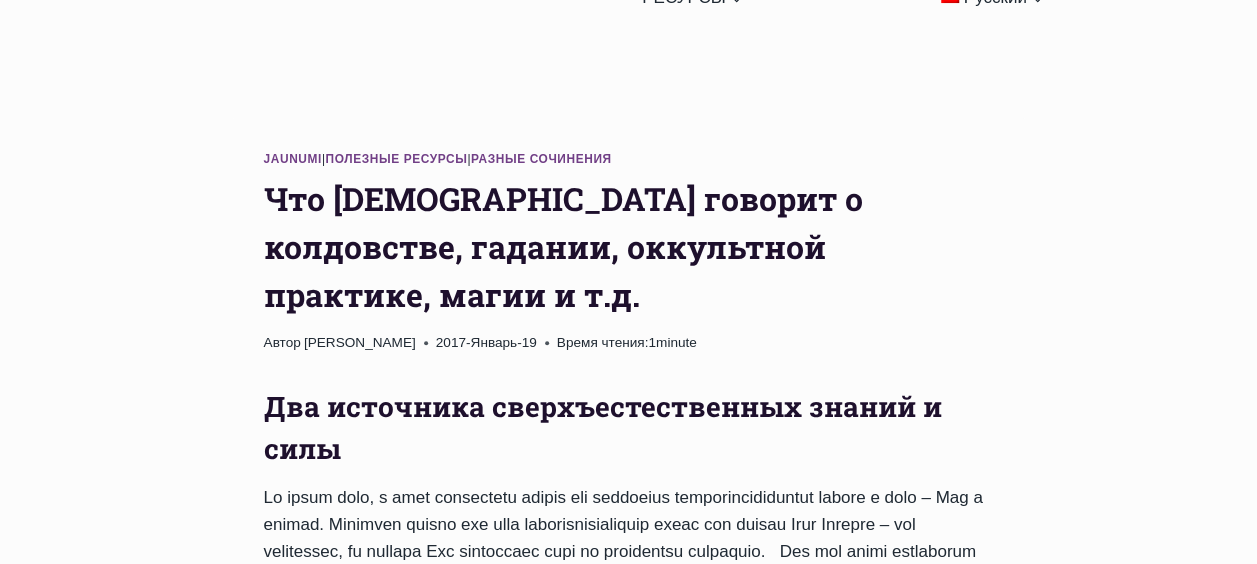 click on "Jaunumi  |  Полезные ресурсы  |  Разные сочинения
Что [DEMOGRAPHIC_DATA] говорит о колдовстве, гадании, оккультной практике, магии и т.д.
Автор [PERSON_NAME]
[DATE] [DATE]
Время чтения:  1  minute
Два источника сверхъестественных знаний и силы «Входите тесными воротами, потому что широки ворота и пространен путь, ведущие в погибель, и многие идут ими;
потому что тесны ворота и узок путь, ведущие в жизнь, и немногие находят их.  Берегитесь лжепророков, которые приходят к вам в овечьей одежде, а внутри – волки хищные»   (Мф. 7:13-15) украсть ," at bounding box center [629, 2172] 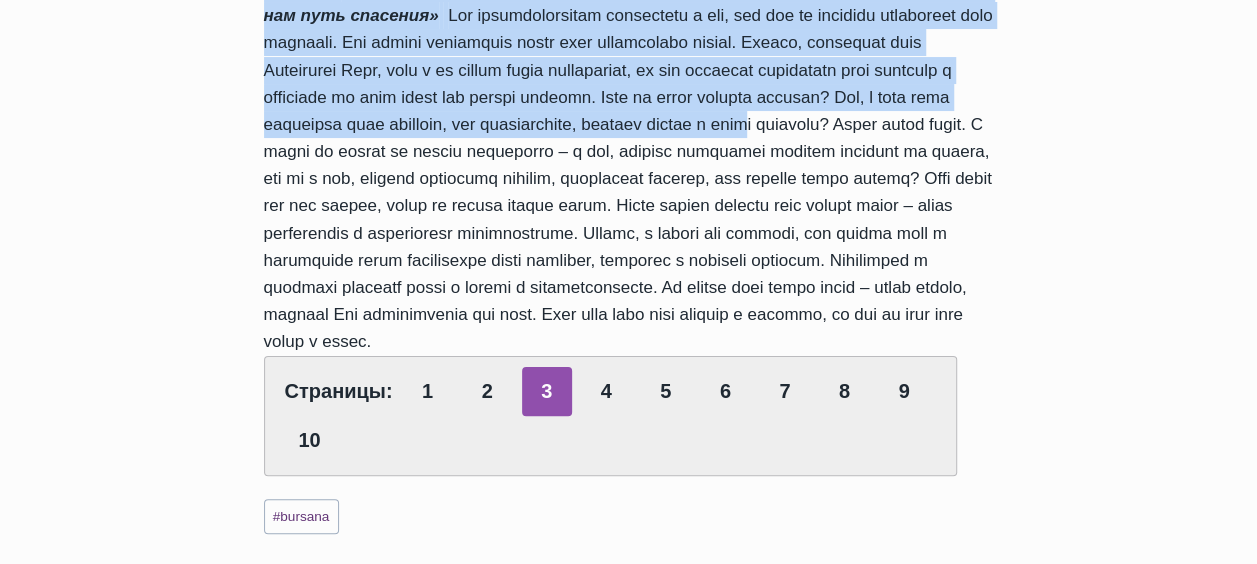 scroll, scrollTop: 3812, scrollLeft: 0, axis: vertical 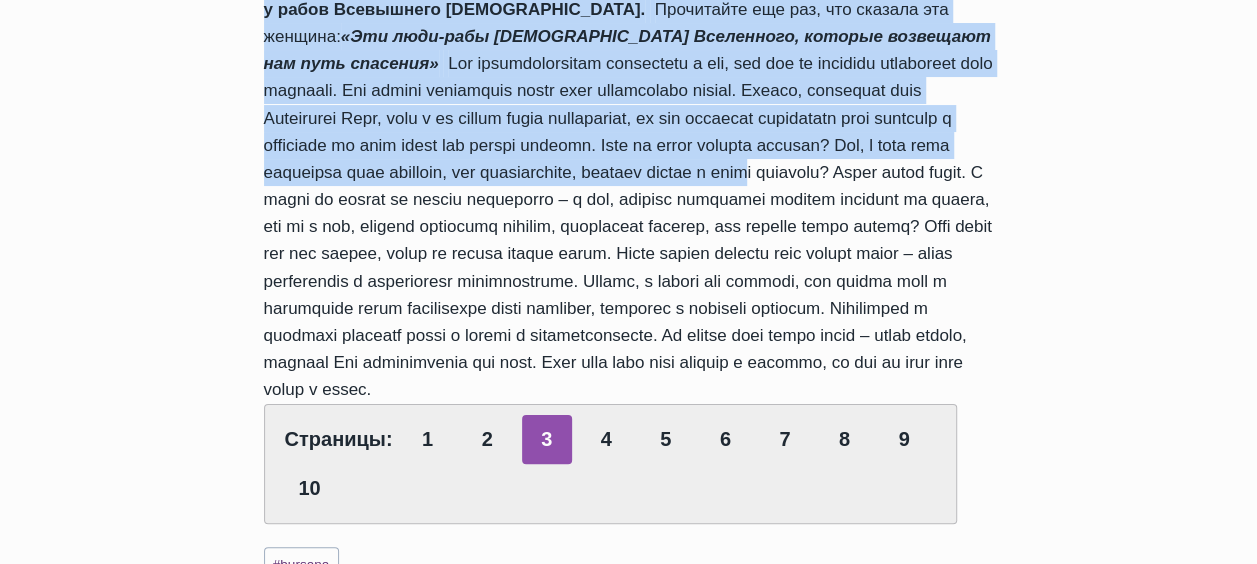 drag, startPoint x: 266, startPoint y: 275, endPoint x: 790, endPoint y: 283, distance: 524.06104 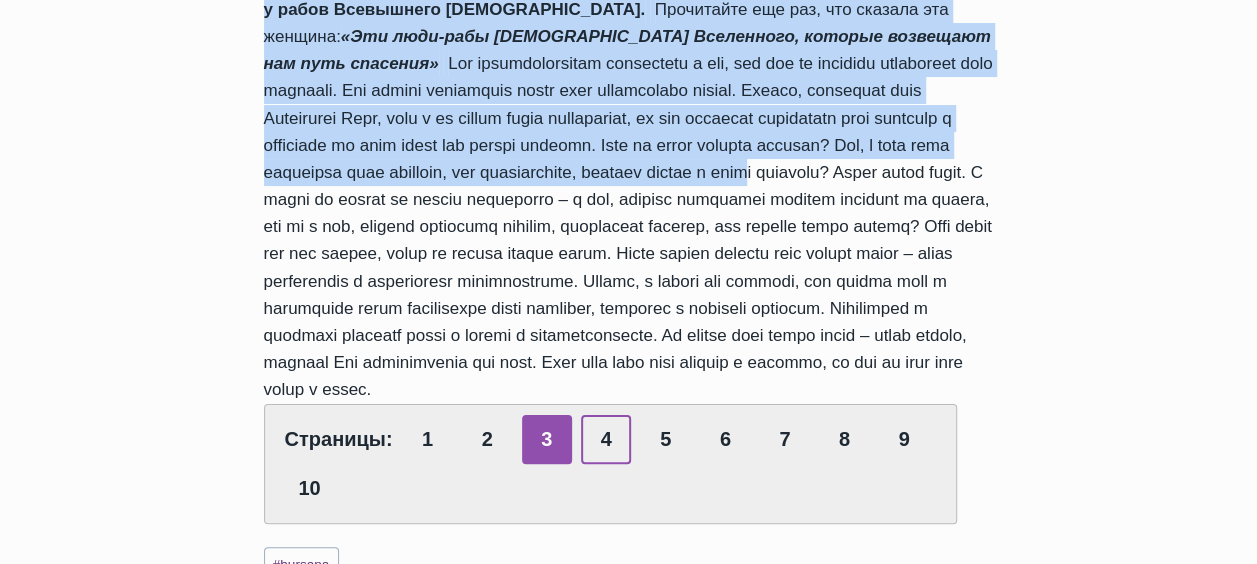 click on "4" at bounding box center (606, 439) 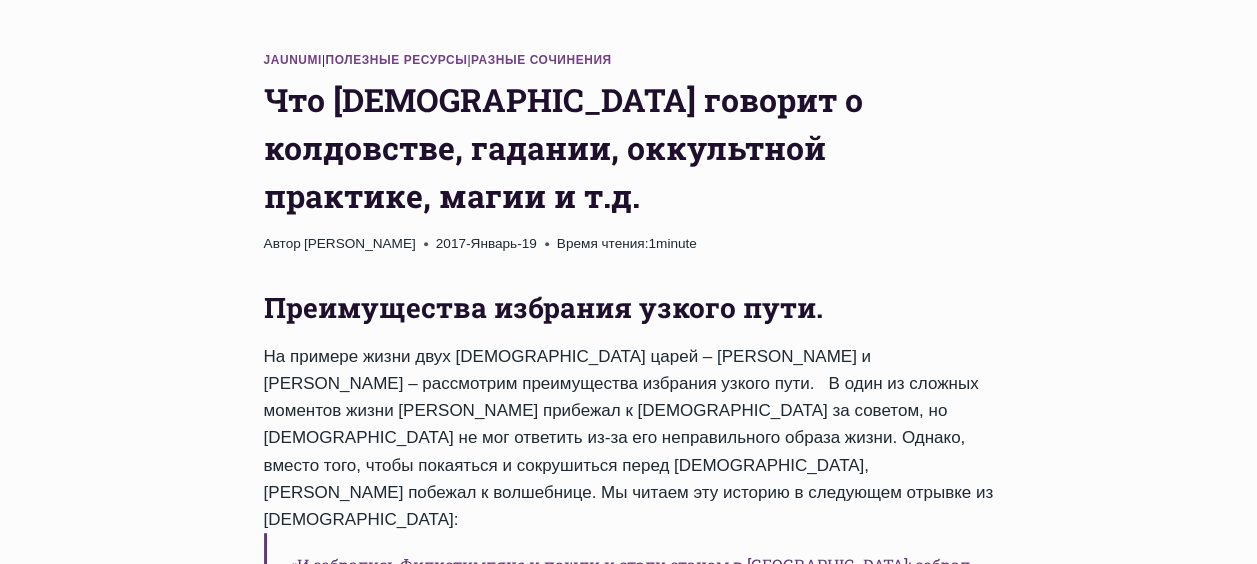 scroll, scrollTop: 300, scrollLeft: 0, axis: vertical 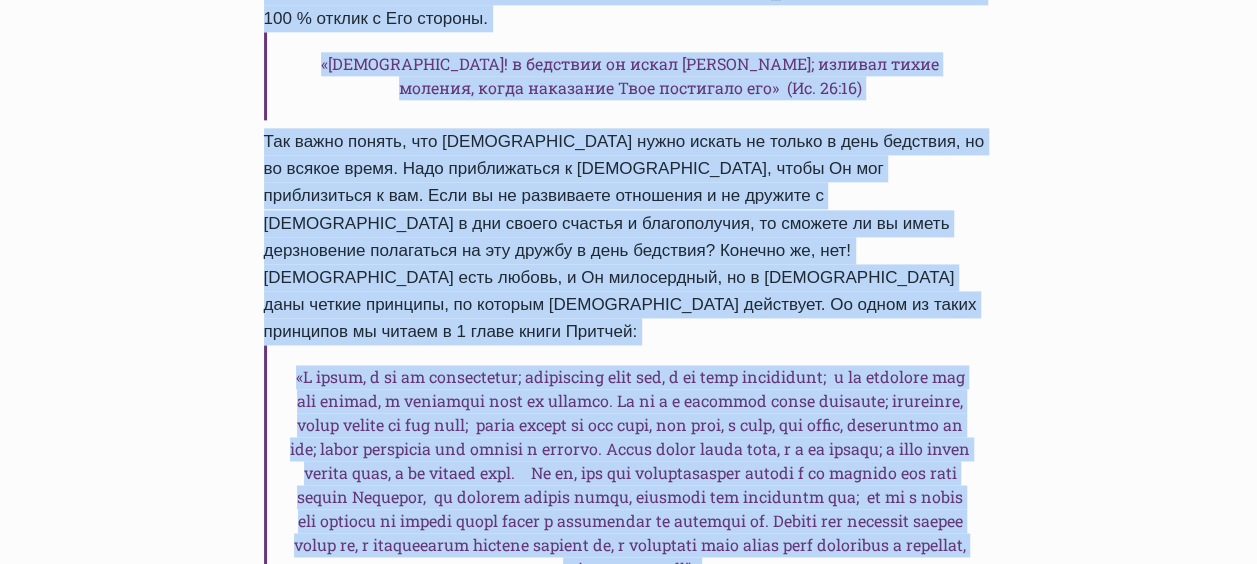 drag, startPoint x: 265, startPoint y: 186, endPoint x: 687, endPoint y: 486, distance: 517.7683 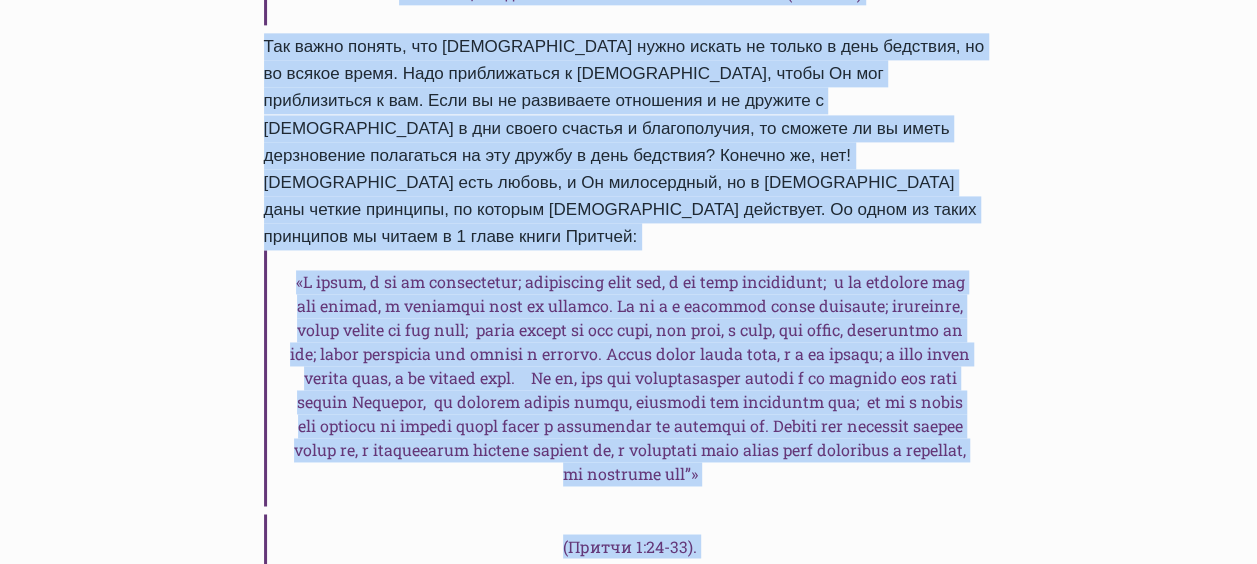 scroll, scrollTop: 1569, scrollLeft: 0, axis: vertical 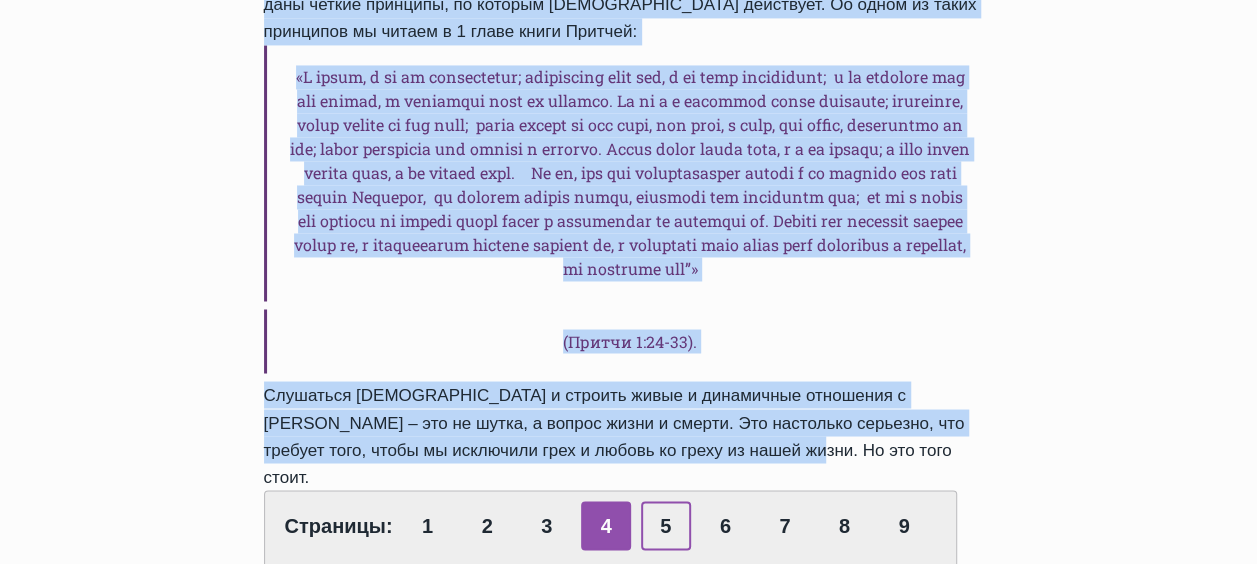 click on "5" at bounding box center [666, 525] 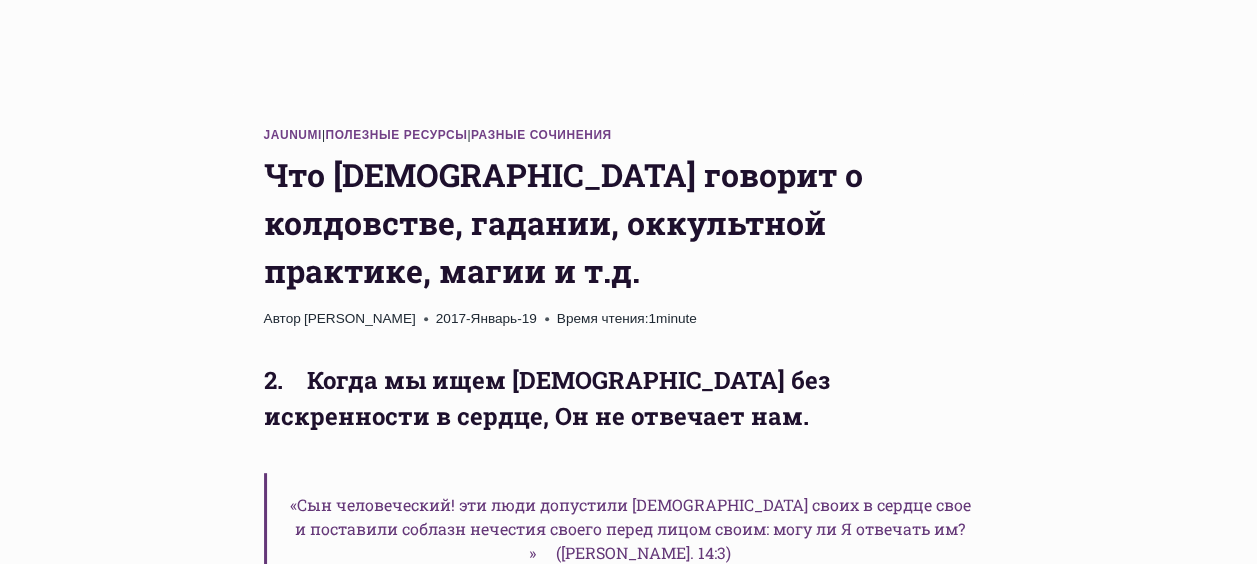 scroll, scrollTop: 300, scrollLeft: 0, axis: vertical 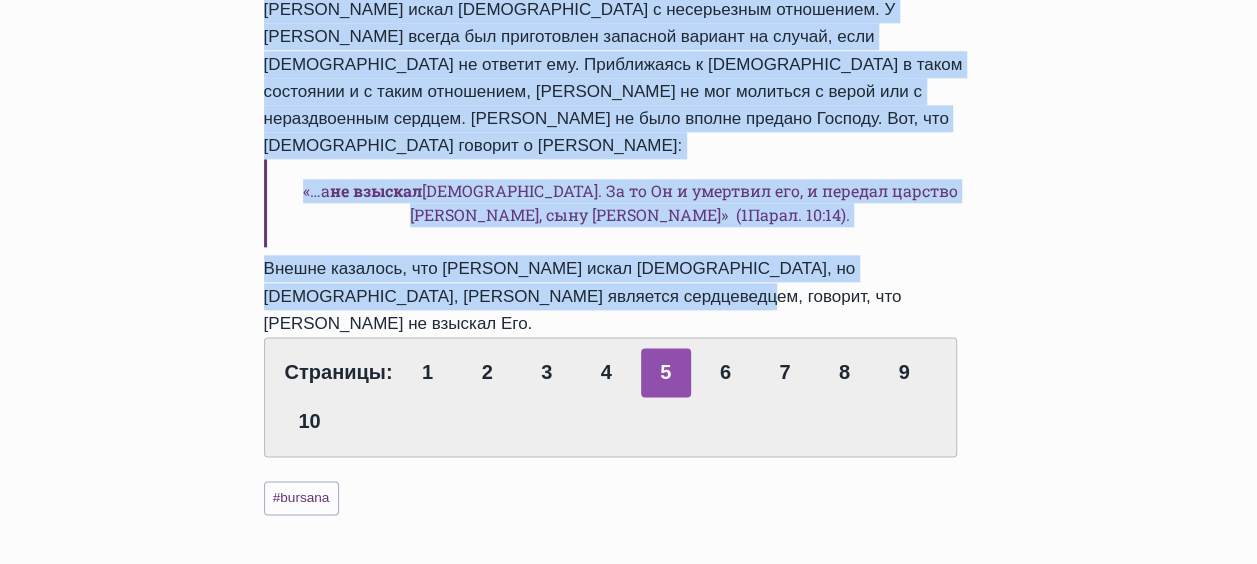 drag, startPoint x: 264, startPoint y: 184, endPoint x: 526, endPoint y: 85, distance: 280.08035 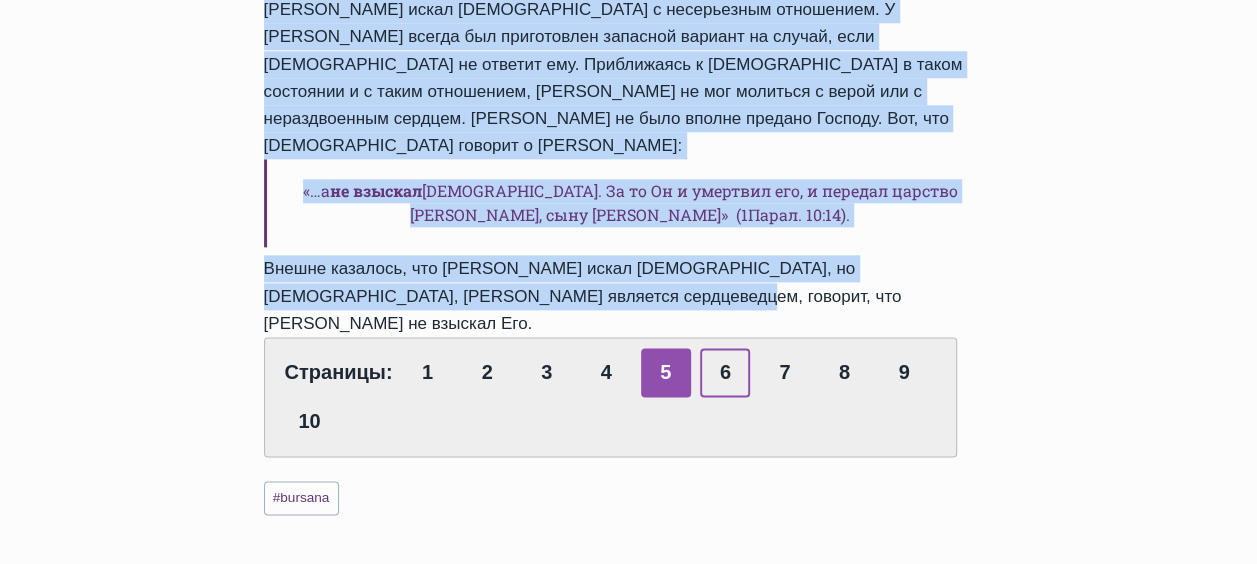 click on "6" at bounding box center (725, 372) 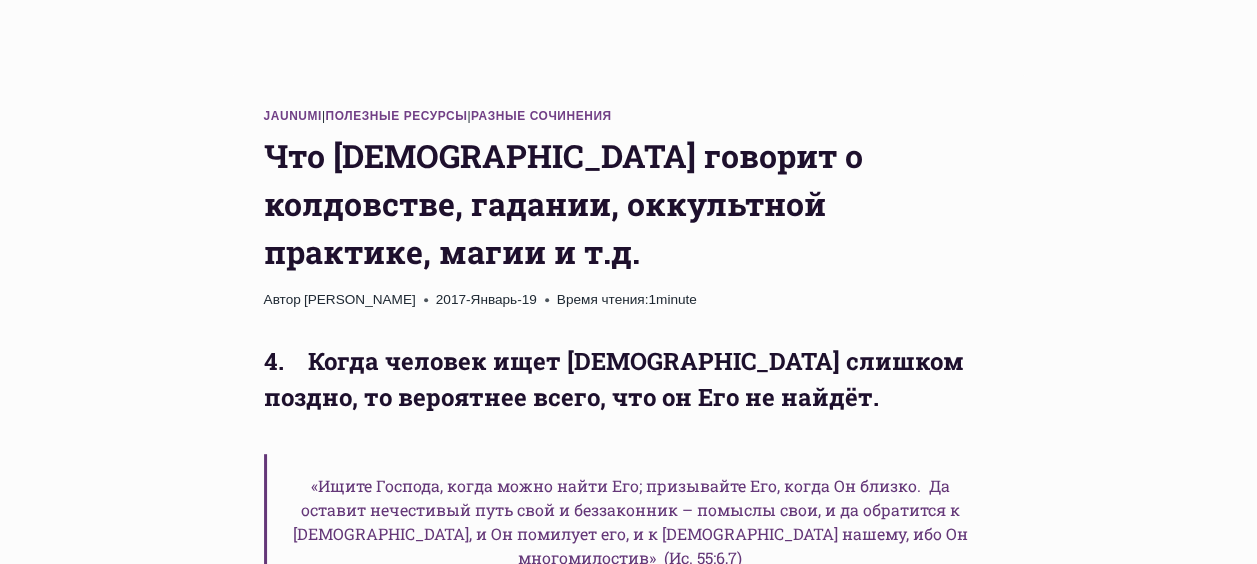 scroll, scrollTop: 300, scrollLeft: 0, axis: vertical 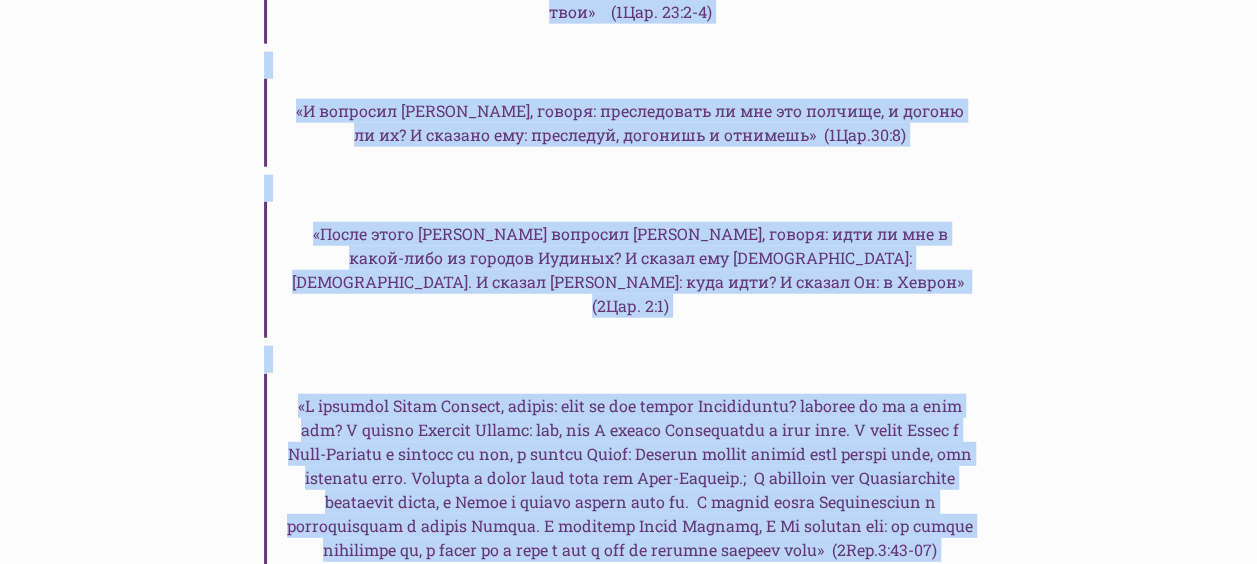 drag, startPoint x: 269, startPoint y: 174, endPoint x: 704, endPoint y: 336, distance: 464.18637 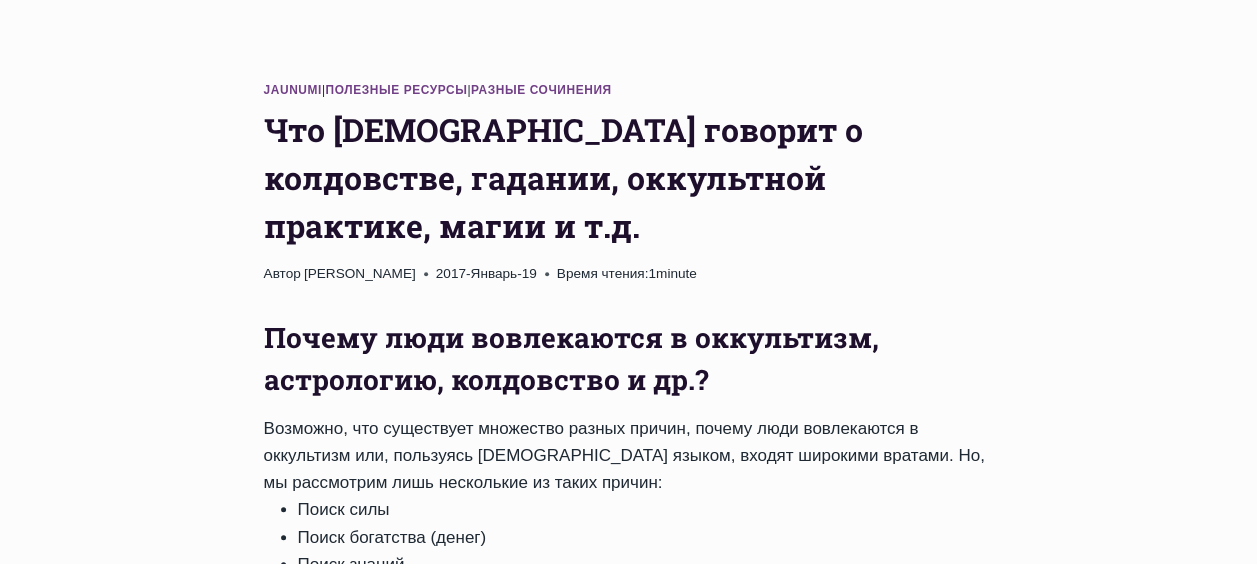 scroll, scrollTop: 300, scrollLeft: 0, axis: vertical 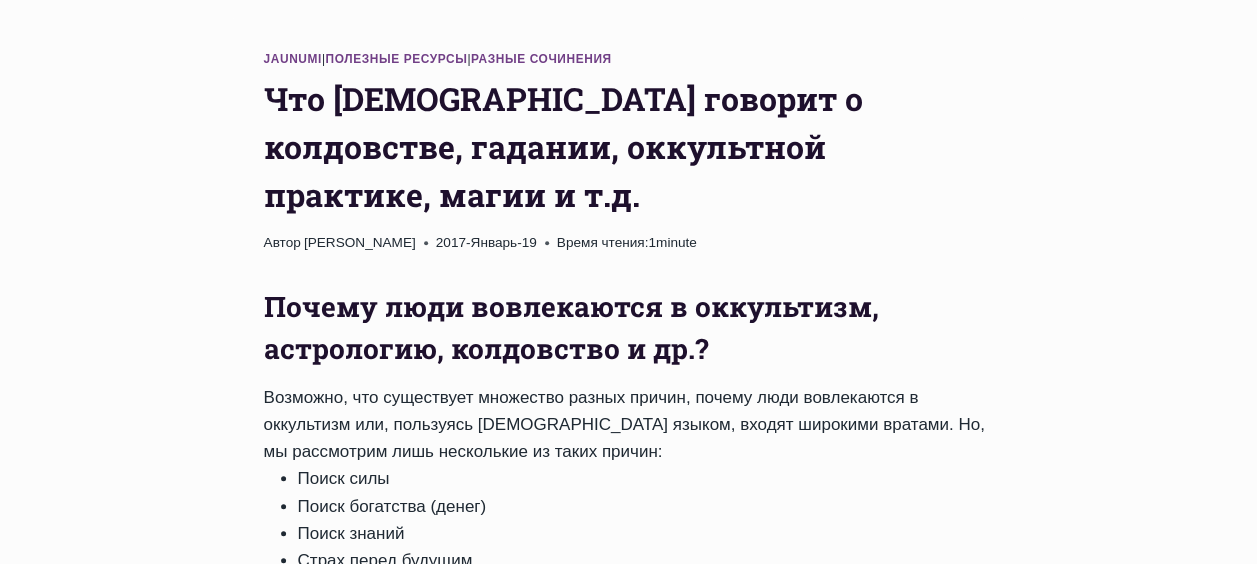 click on "Jaunumi  |  Полезные ресурсы  |  Разные сочинения
Что [DEMOGRAPHIC_DATA] говорит о колдовстве, гадании, оккультной практике, магии и т.д.
Автор [PERSON_NAME]
[DATE] [DATE]
Время чтения:  1  minute
Почему люди вовлекаются в оккультизм, астрологию, колдовство и др.?
Возможно, что существует множество разных причин, почему люди вовлекаются в оккультизм или, пользуясь [DEMOGRAPHIC_DATA] языком, входят широкими вратами. Но, мы рассмотрим лишь несколькие из таких причин:
Поиск силы
Поиск богатства (денег)
Поиск знаний
Страх перед будущим
1   2" at bounding box center (629, 1043) 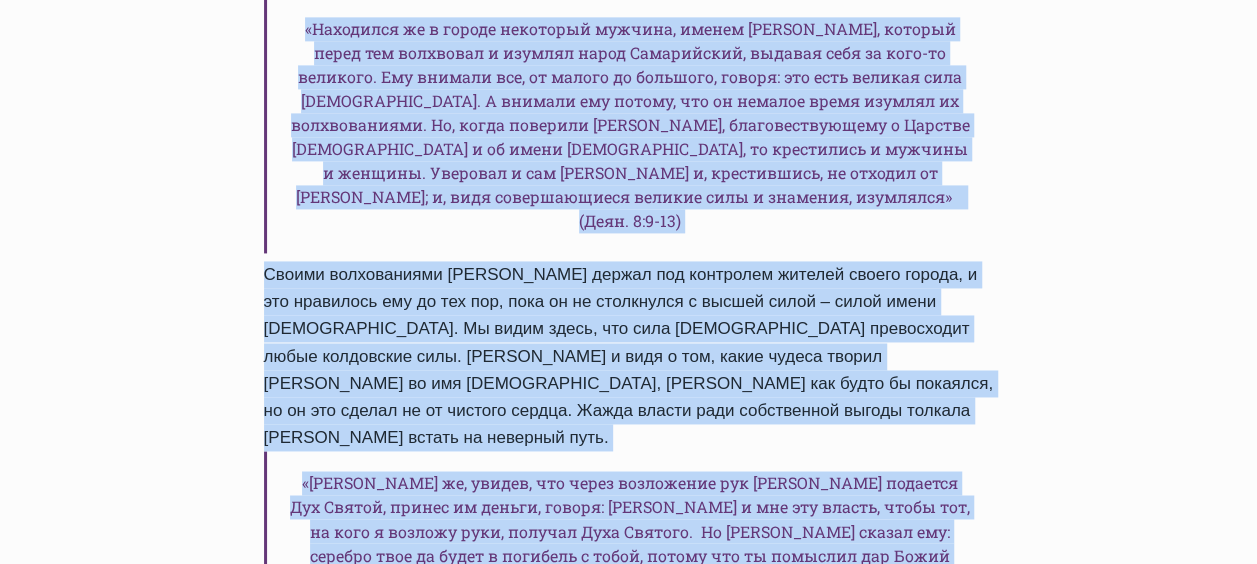 scroll, scrollTop: 1452, scrollLeft: 0, axis: vertical 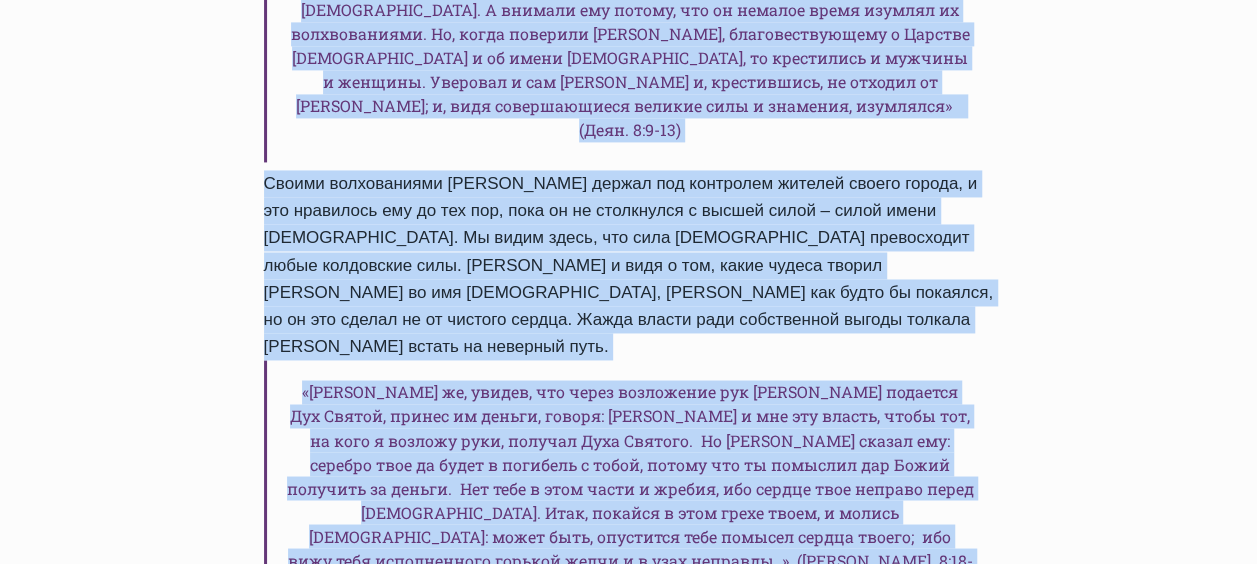 drag, startPoint x: 268, startPoint y: 177, endPoint x: 746, endPoint y: 460, distance: 555.49347 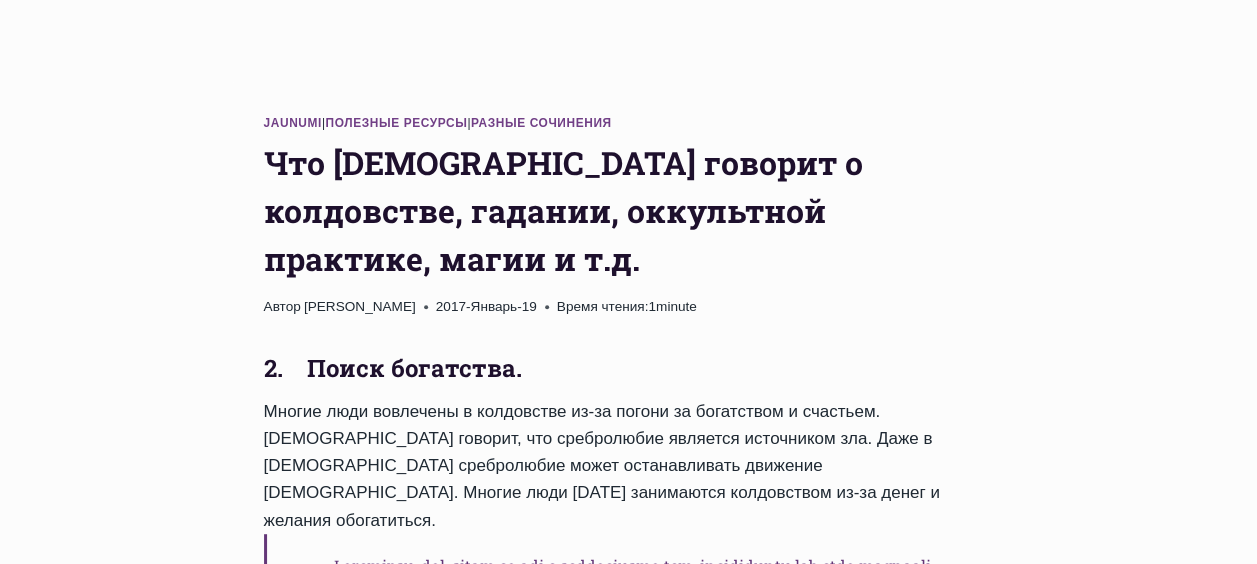 scroll, scrollTop: 300, scrollLeft: 0, axis: vertical 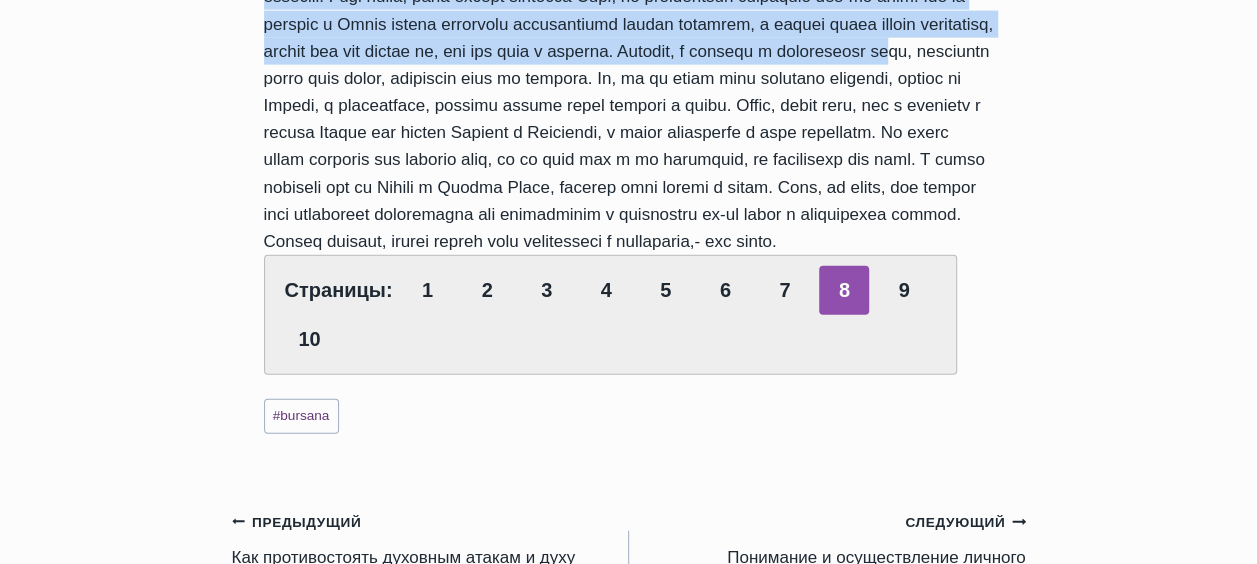 drag, startPoint x: 265, startPoint y: 177, endPoint x: 482, endPoint y: 268, distance: 235.3083 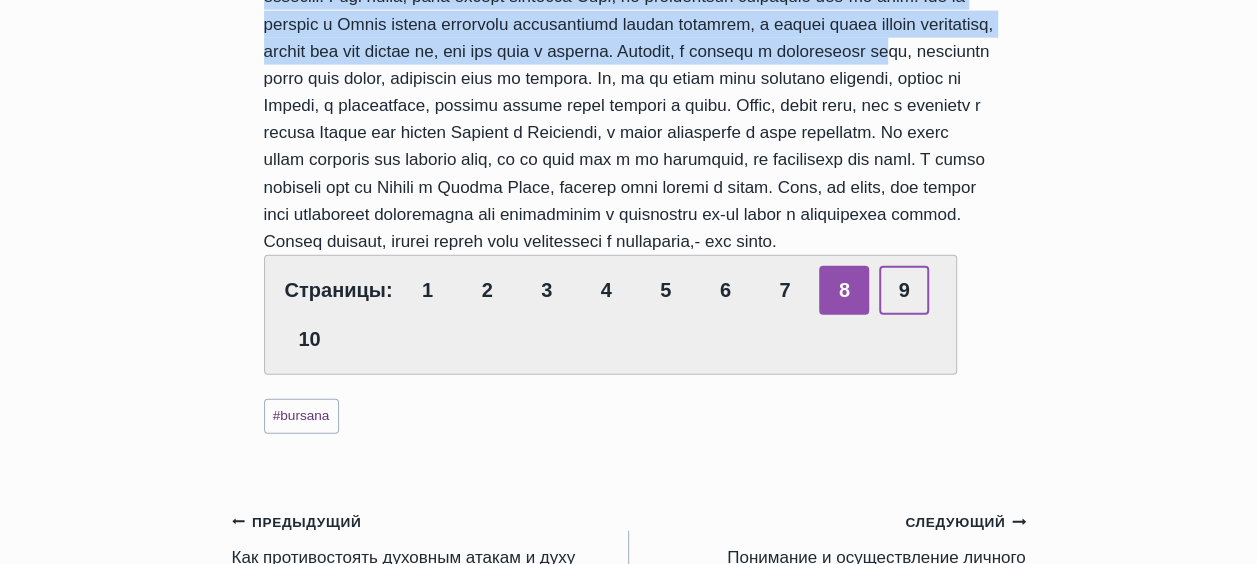 click on "9" at bounding box center (904, 290) 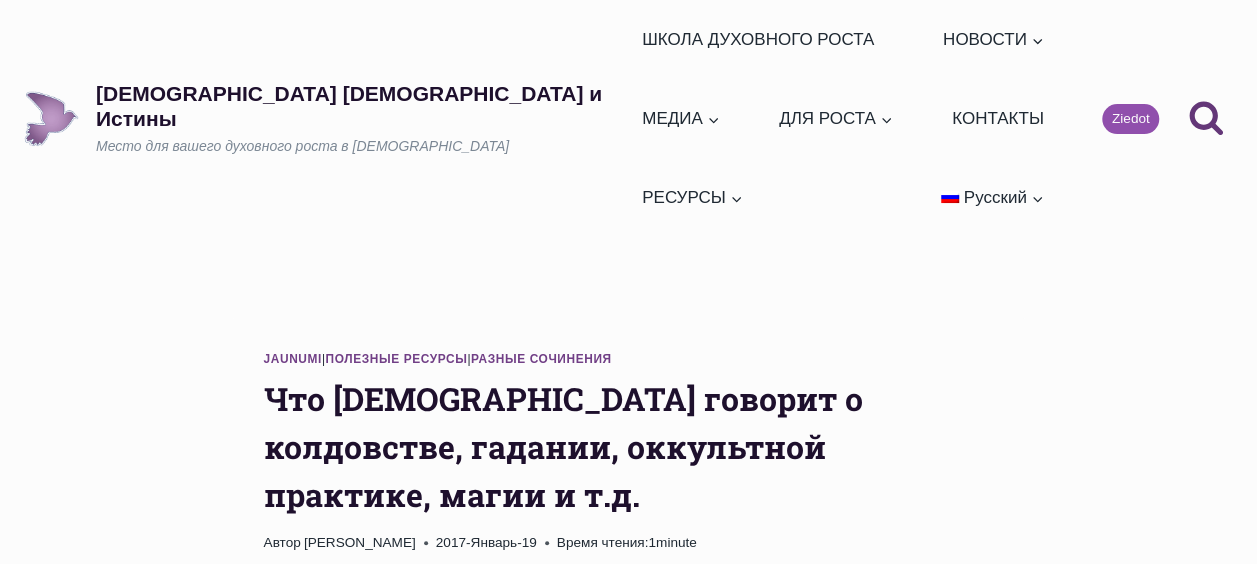 scroll, scrollTop: 100, scrollLeft: 0, axis: vertical 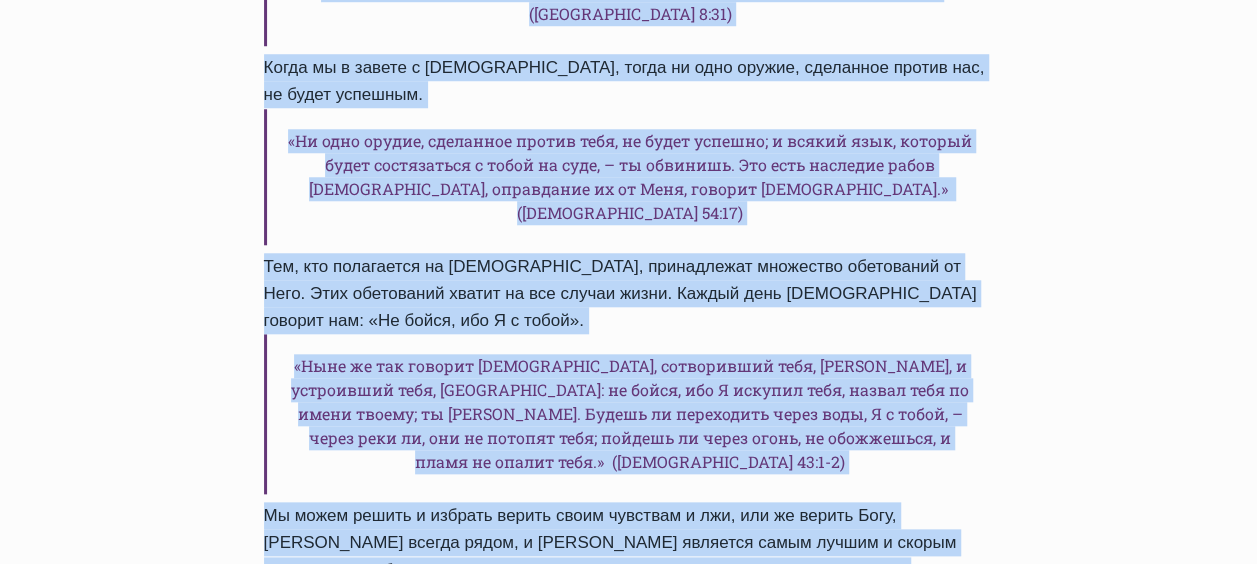 drag, startPoint x: 264, startPoint y: 373, endPoint x: 648, endPoint y: 386, distance: 384.22 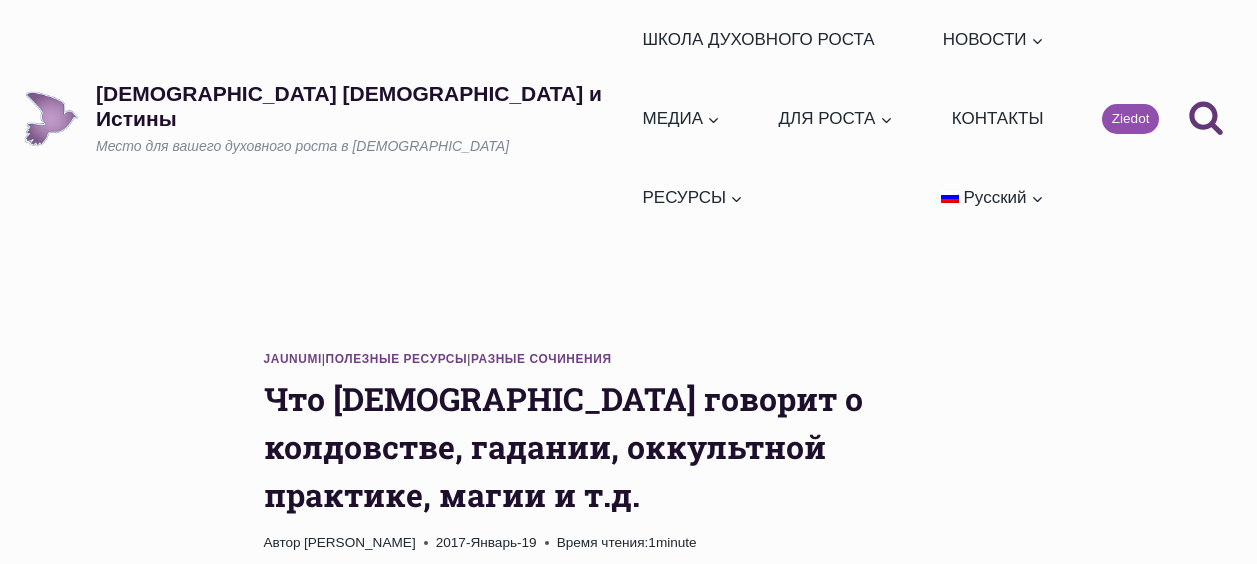 scroll, scrollTop: 0, scrollLeft: 0, axis: both 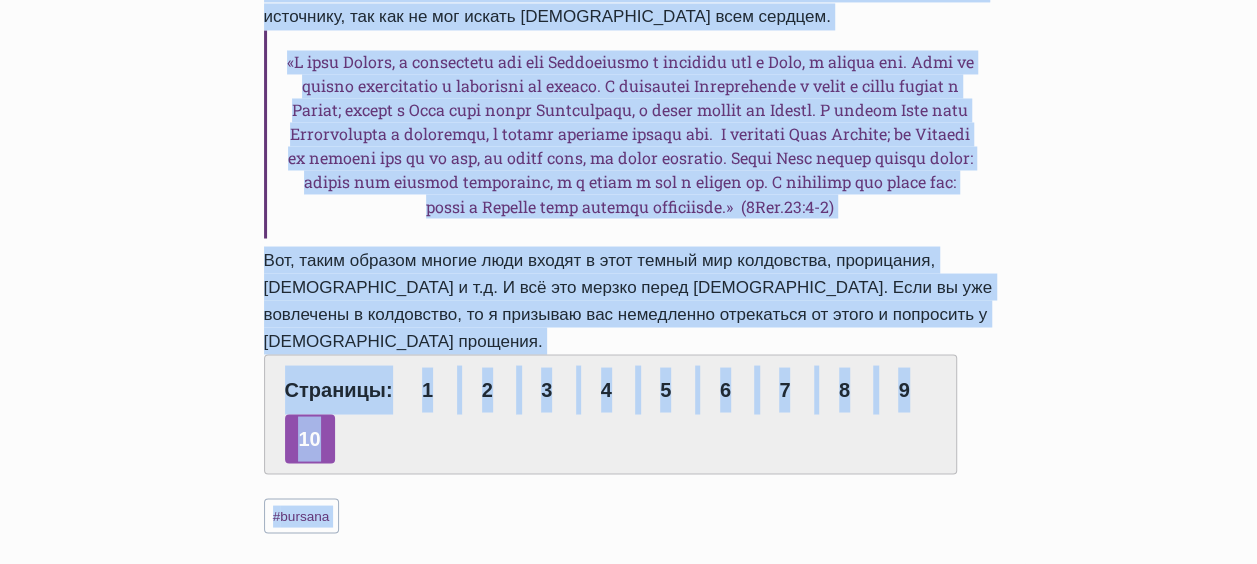 drag, startPoint x: 265, startPoint y: 477, endPoint x: 755, endPoint y: 577, distance: 500.09998 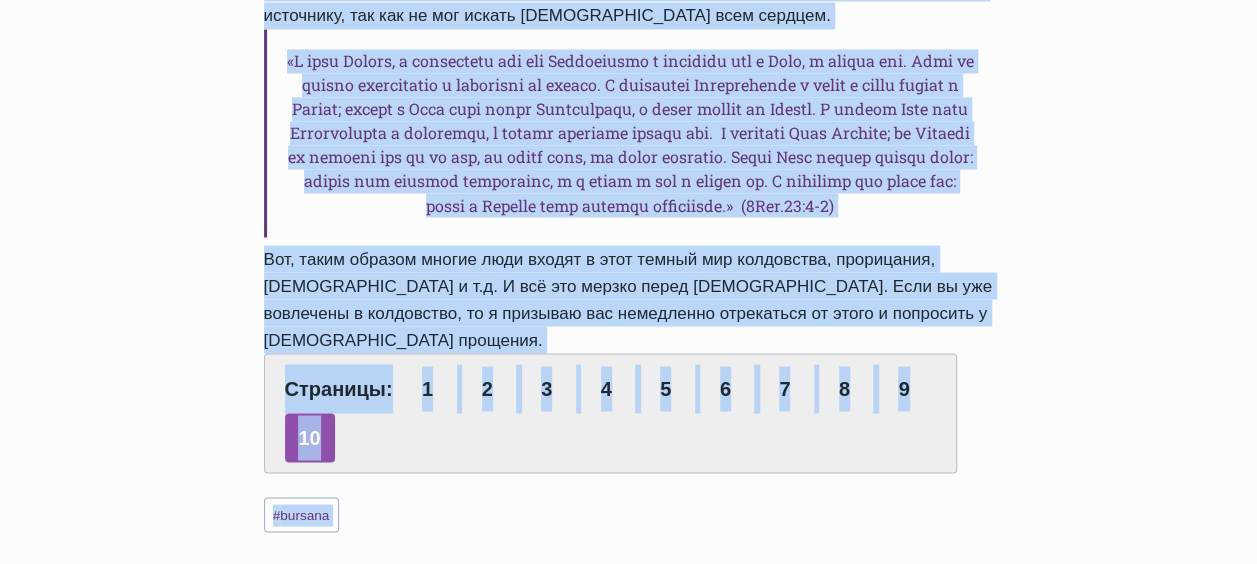 click on "Перейти к содержимому
Церковь Духа и Истины Место для вашего духовного роста в Боге
ШКОЛА ДУХОВНОГО РОСТА
НОВОСТИ Развернуть
Ежедневные слова
Обзор проповедей
МЕДИА Развернуть
Богослужения
Галереи
Прямая трансляция
ДЛЯ РОСТА Развернуть
Семинары
КОНТАКТЫ
РЕСУРСЫ Развернуть
Обучение и лекции
Книги
Электронные книги
Русский Развернуть
Latviešu
English
Ziedot
Поиск" at bounding box center [628, 490] 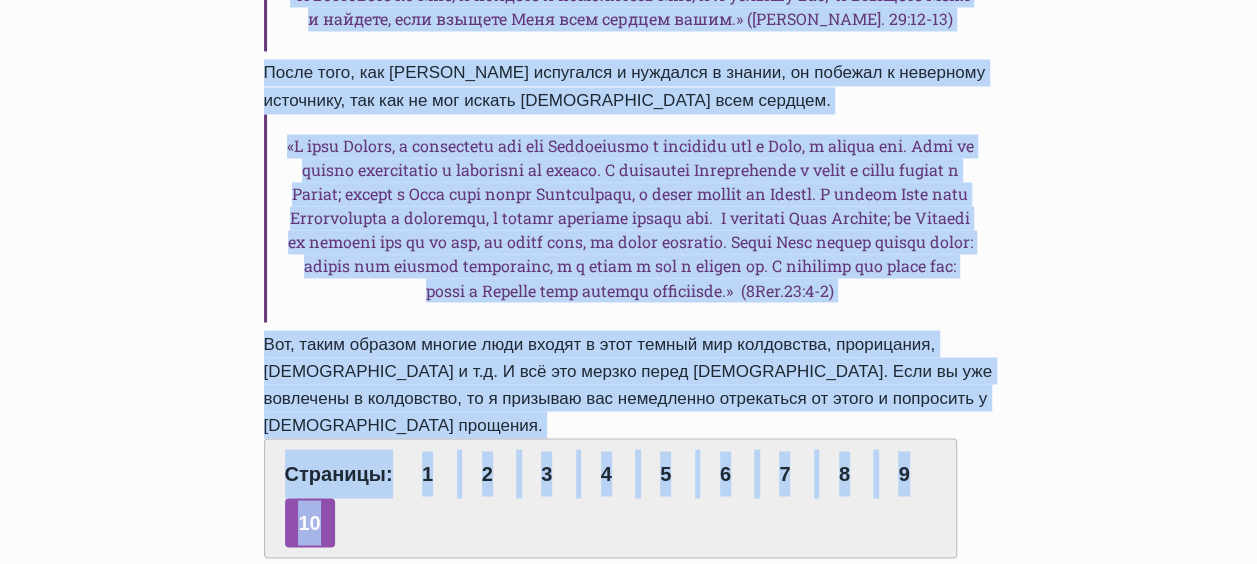 scroll, scrollTop: 1506, scrollLeft: 0, axis: vertical 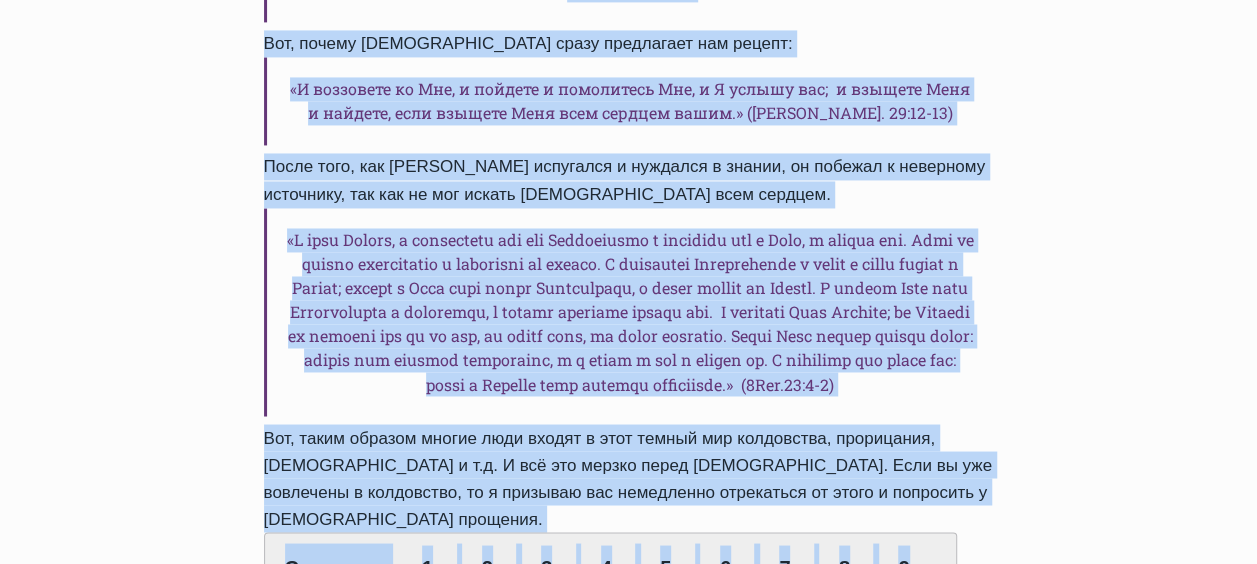 click on "Jaunumi  |  Полезные ресурсы  |  Разные сочинения
Что Бог говорит о колдовстве, гадании, оккультной практике, магии и т.д.
Автор Sandra Tidemane
2017-Январь-19 2017-Январь-19
Время чтения:  1  minute
4.    Любопытство или поиск знаний.
«И когда скажут вам: обратитесь к вызывателям умерших и к чародеям, к шептунам и чревовещателям, – тогда отвечайте: не должен ли народ обращаться к своему Богу? спрашивают ли мертвых о живых? Обращайтесь к закону и откровению. Если они не говорят, как это слово, то нет в них света »  (Ис. 8:19-20) 1   2   3   4" at bounding box center (629, 632) 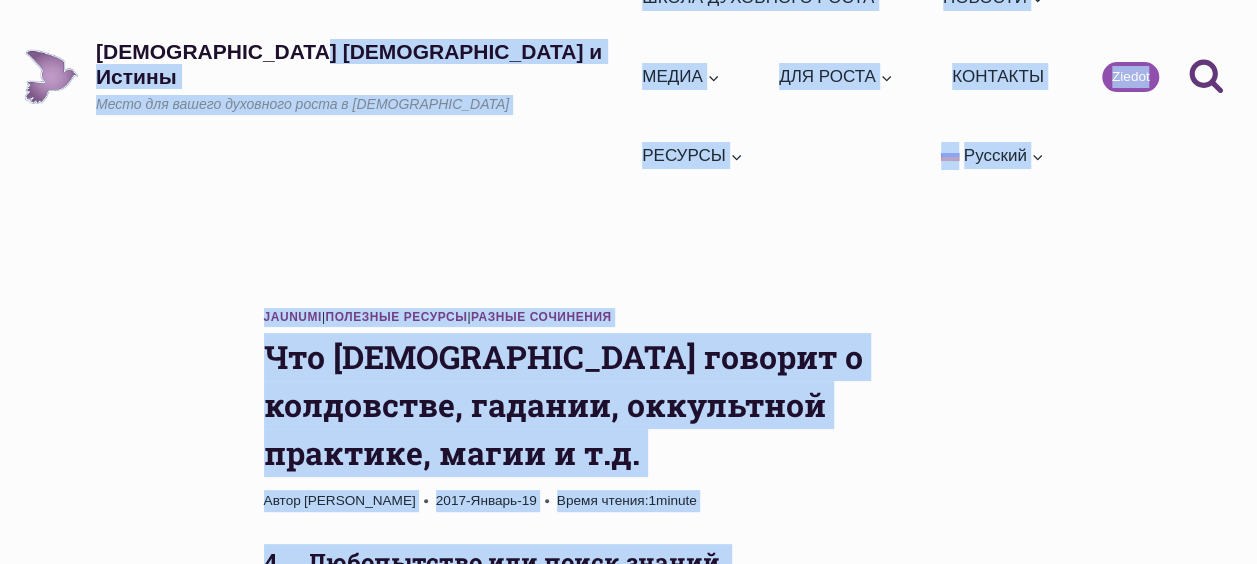 scroll, scrollTop: 0, scrollLeft: 0, axis: both 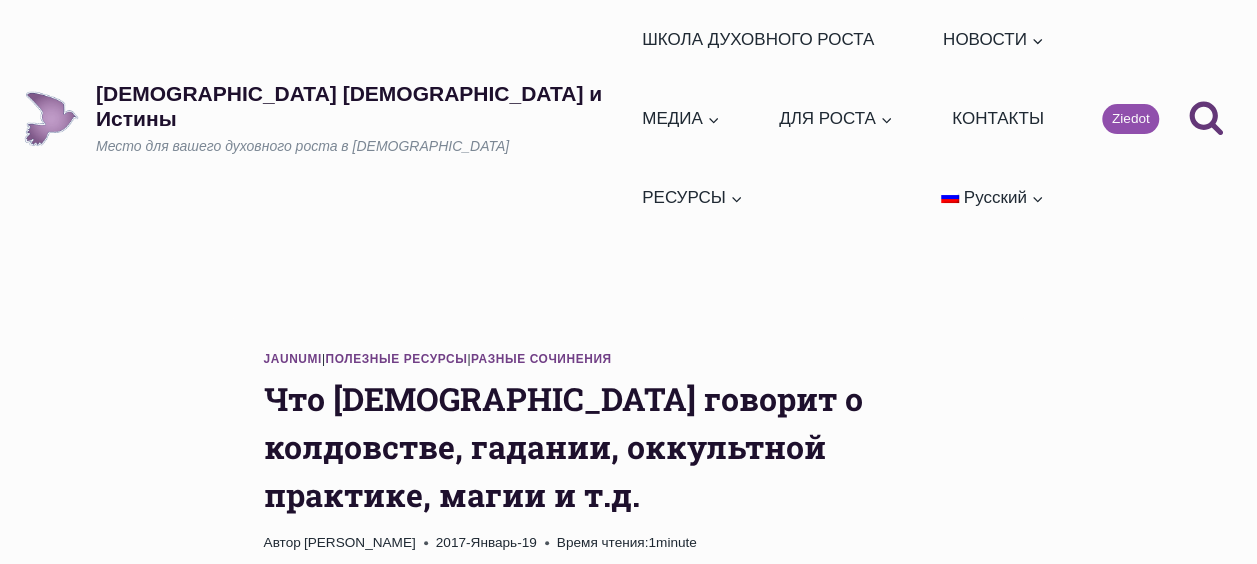 drag, startPoint x: 883, startPoint y: 286, endPoint x: 264, endPoint y: 470, distance: 645.76855 